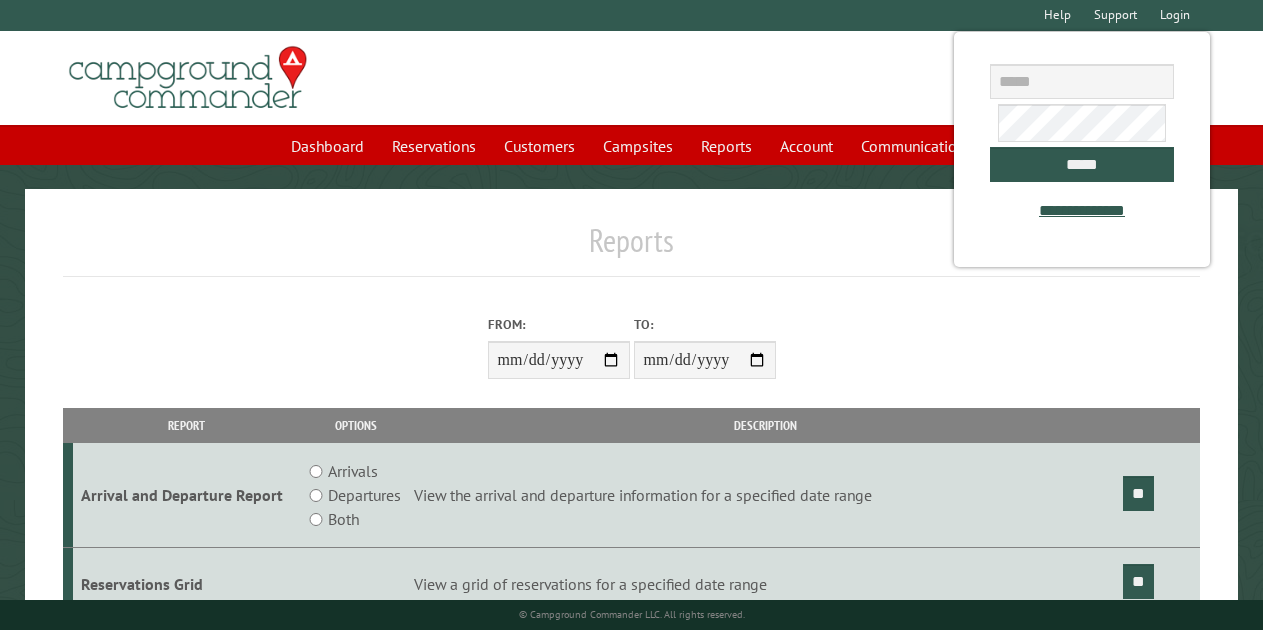 scroll, scrollTop: 0, scrollLeft: 0, axis: both 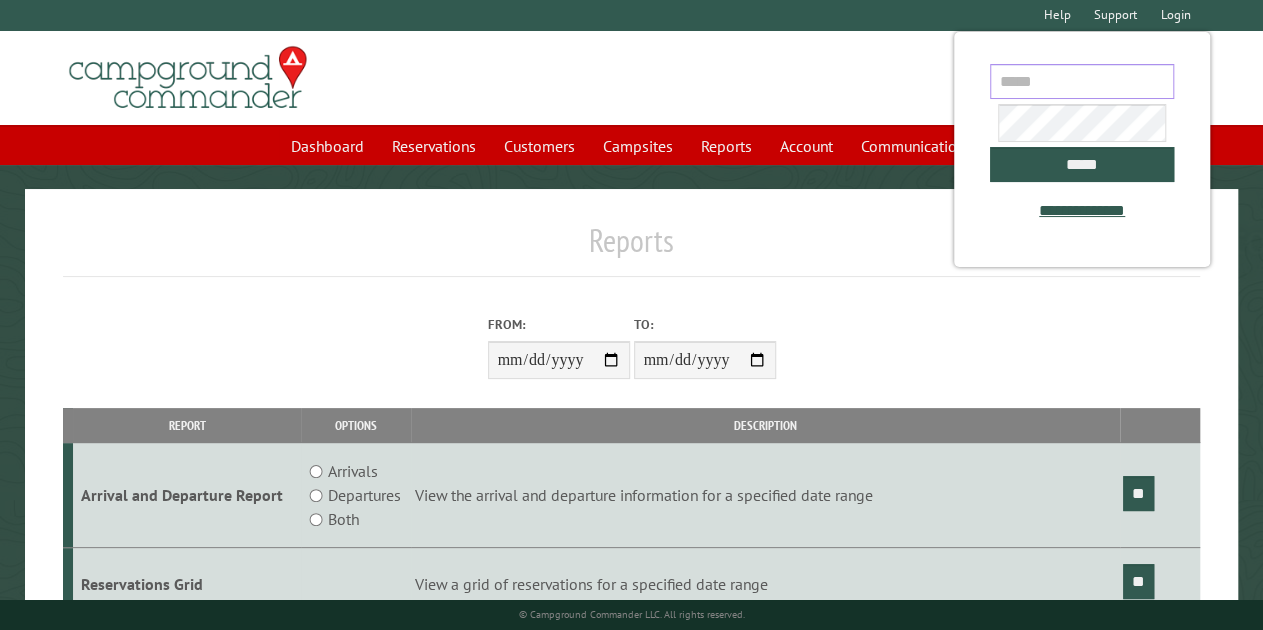 type on "**********" 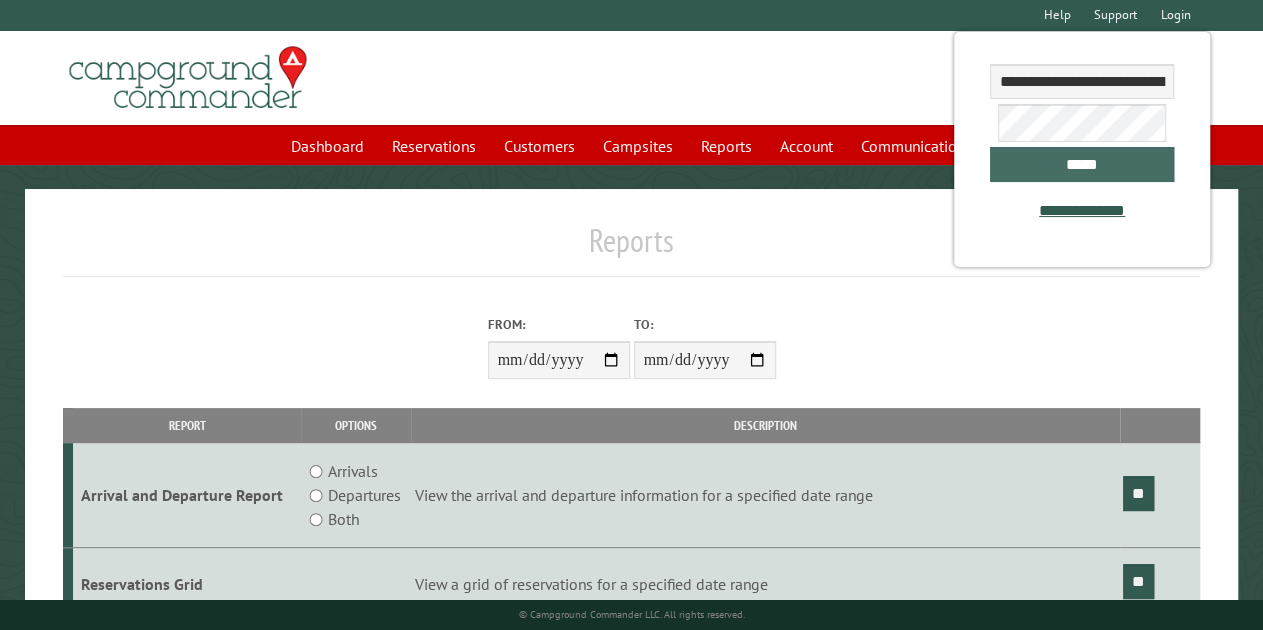 click on "*****" at bounding box center [1081, 164] 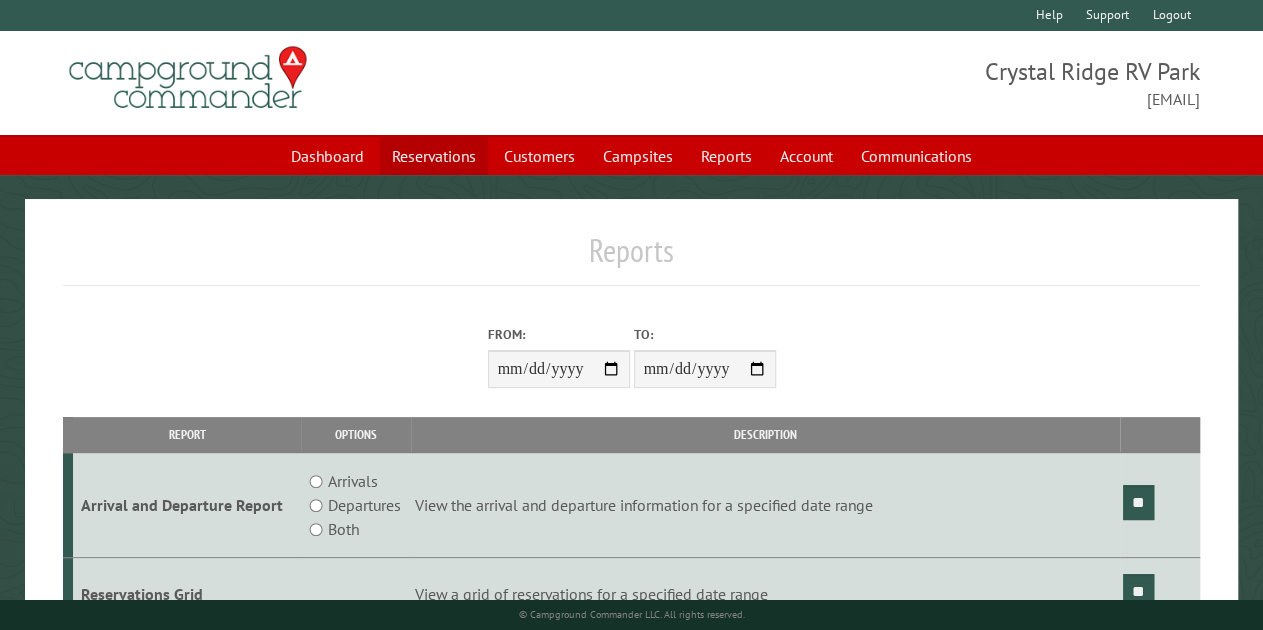 click on "Reservations" at bounding box center [434, 156] 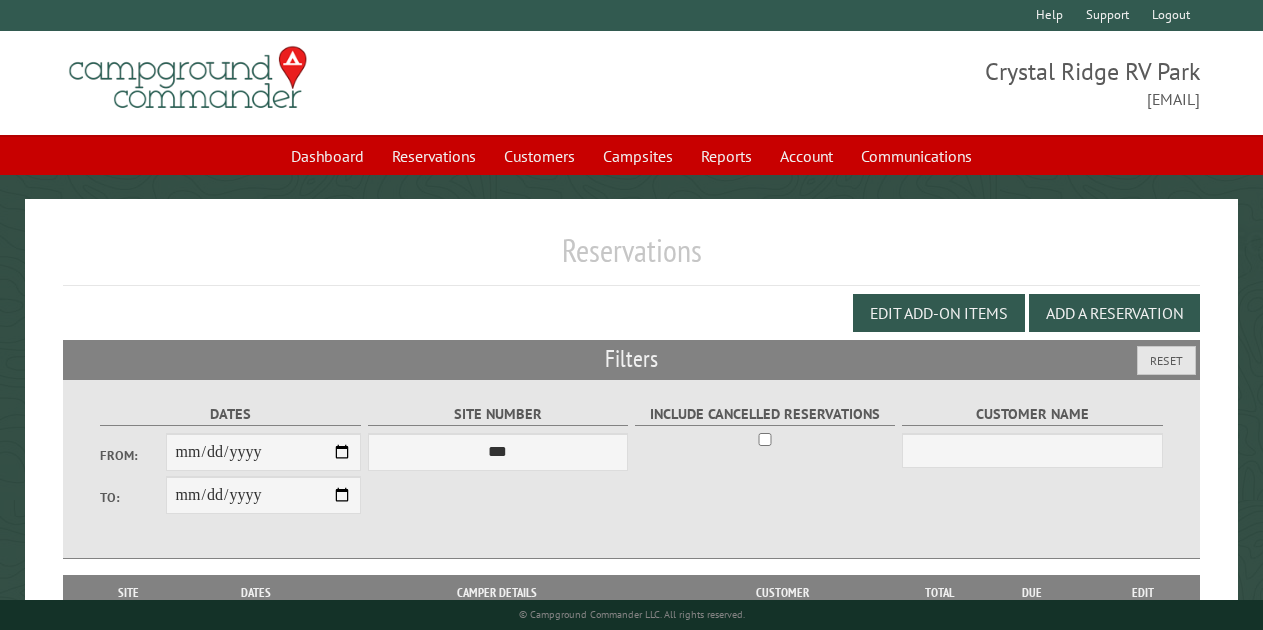 scroll, scrollTop: 0, scrollLeft: 0, axis: both 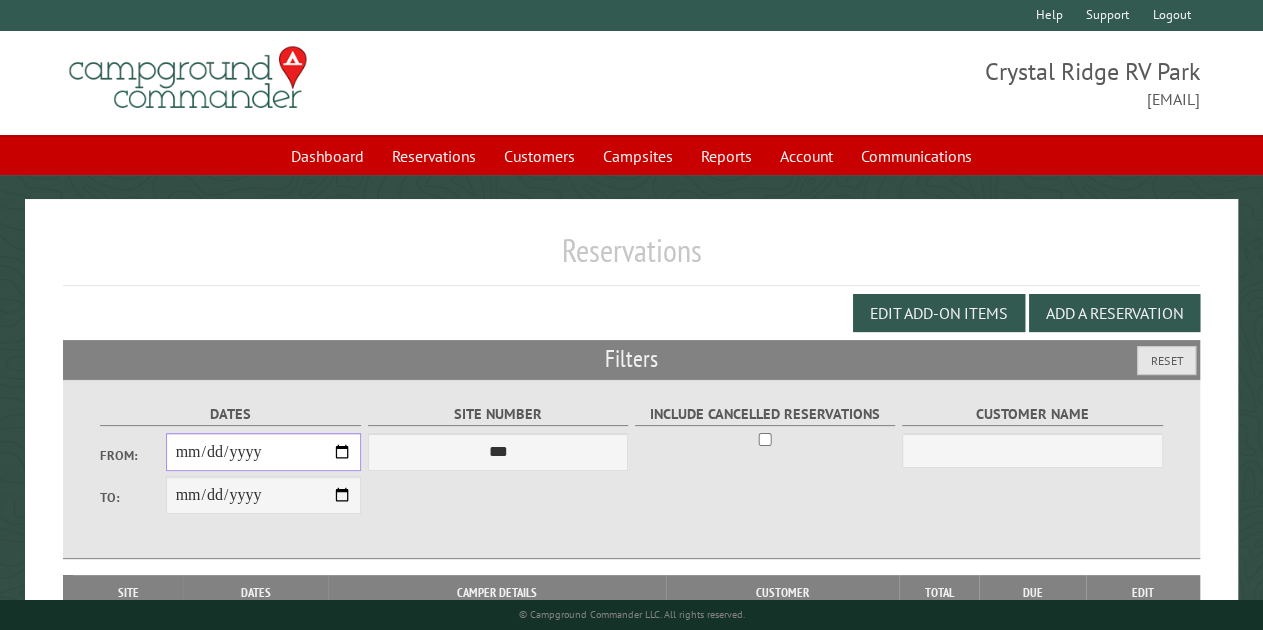 click on "From:" at bounding box center (264, 452) 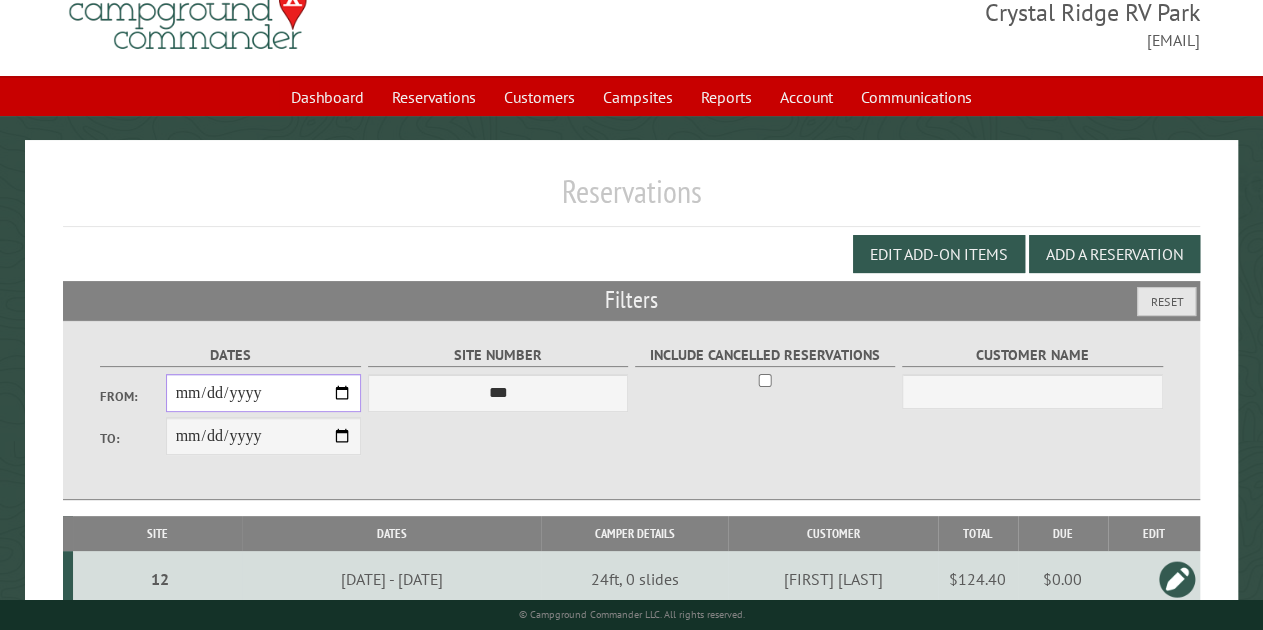 scroll, scrollTop: 58, scrollLeft: 0, axis: vertical 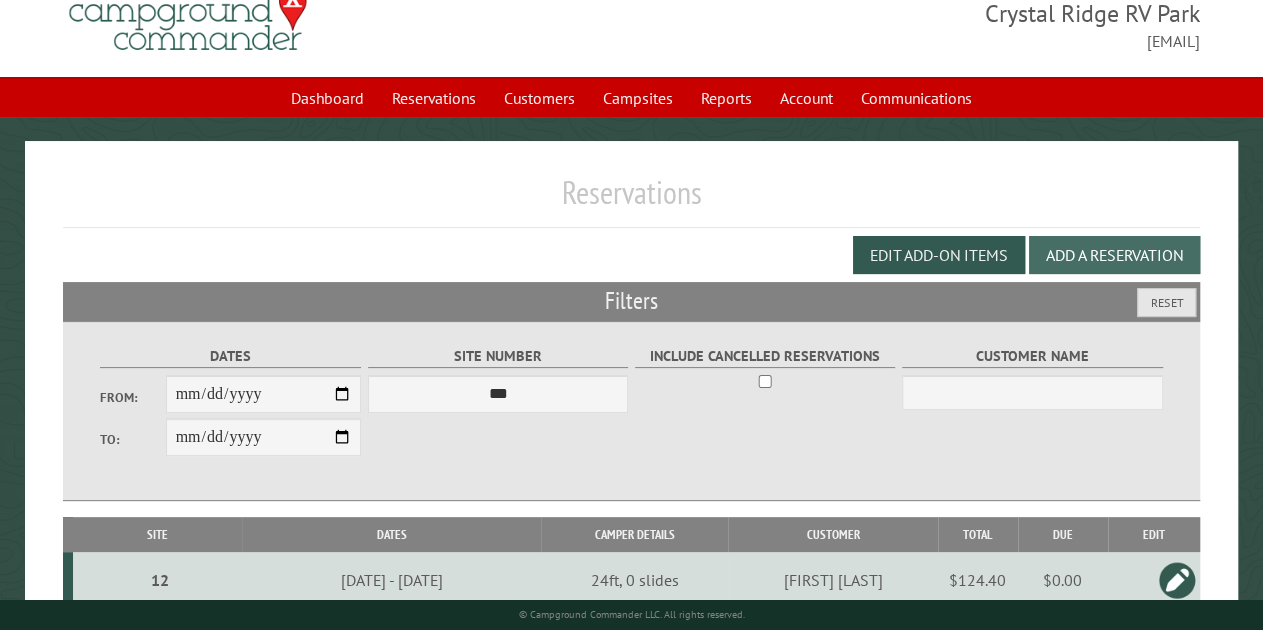 click on "Add a Reservation" at bounding box center [1114, 255] 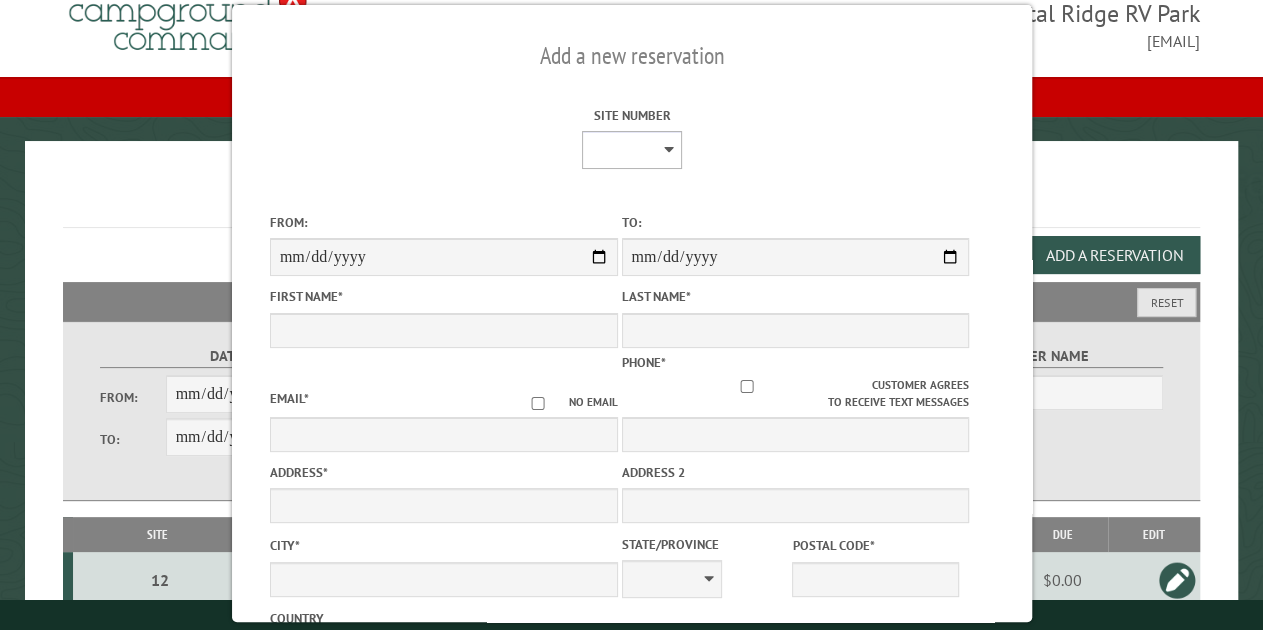 click on "**********" at bounding box center (632, 150) 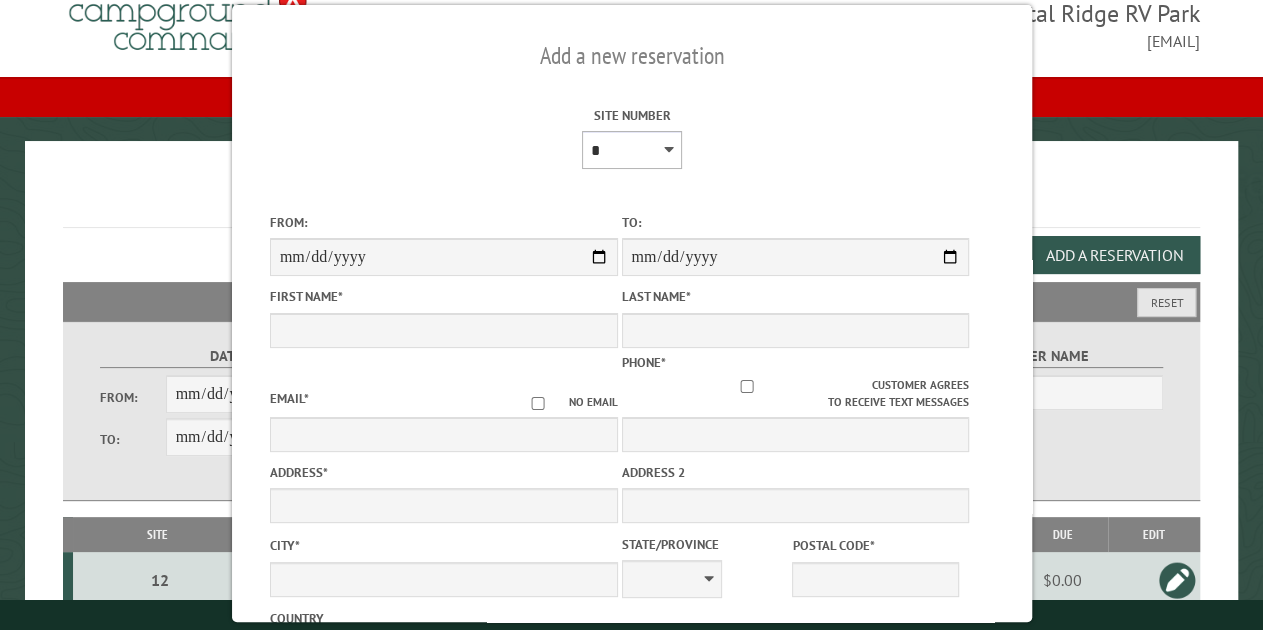 click on "**********" at bounding box center [632, 150] 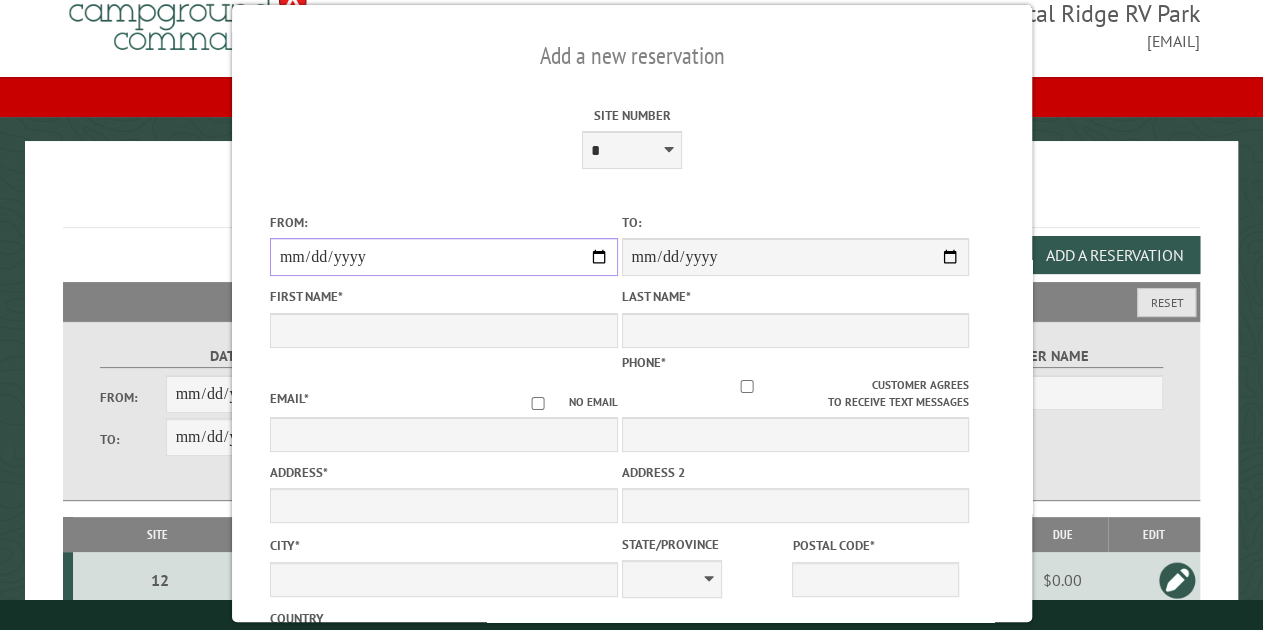 click on "From:" at bounding box center [443, 257] 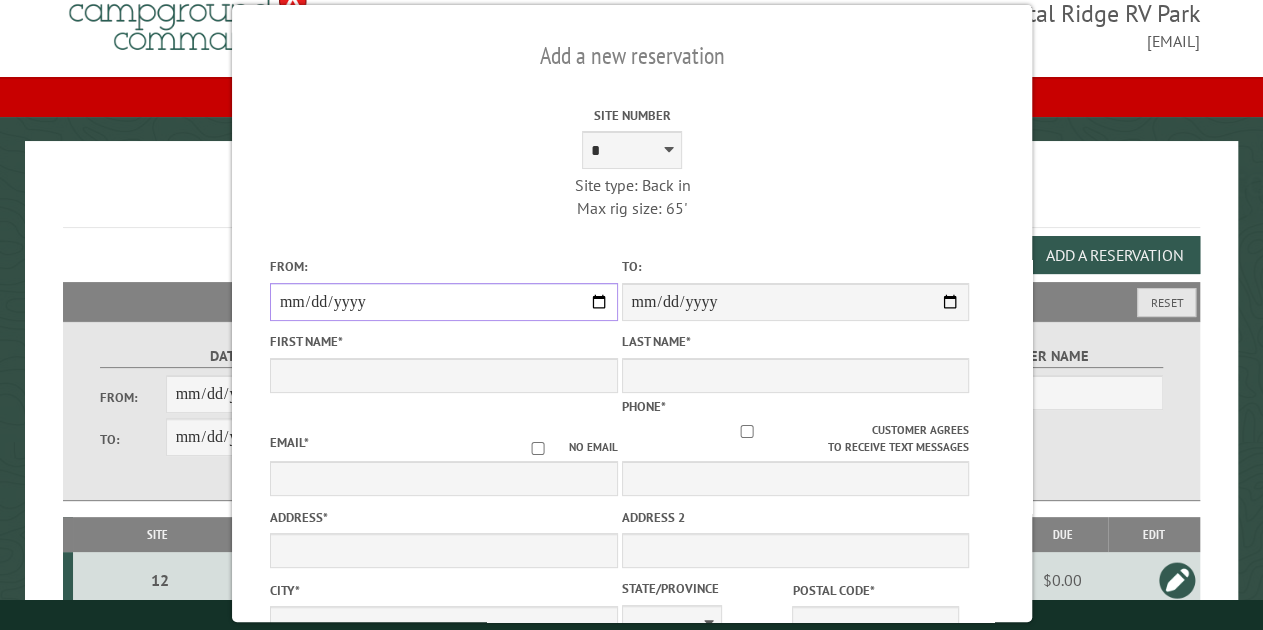 click on "**********" at bounding box center [443, 302] 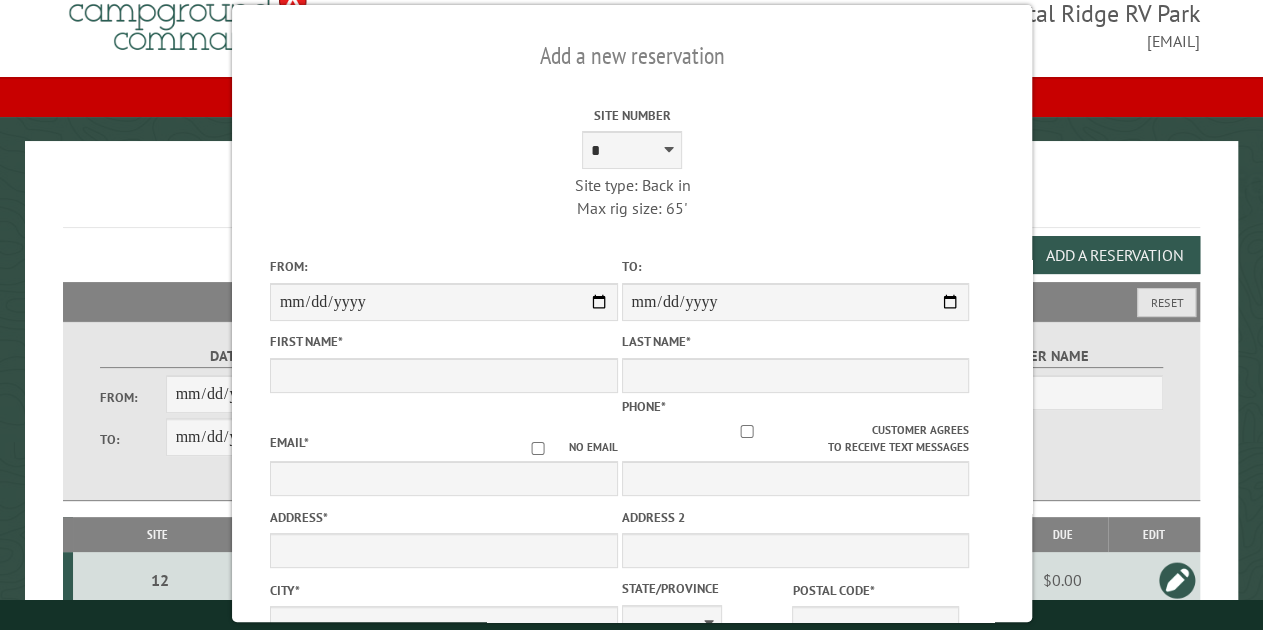 click on "**********" at bounding box center (795, 302) 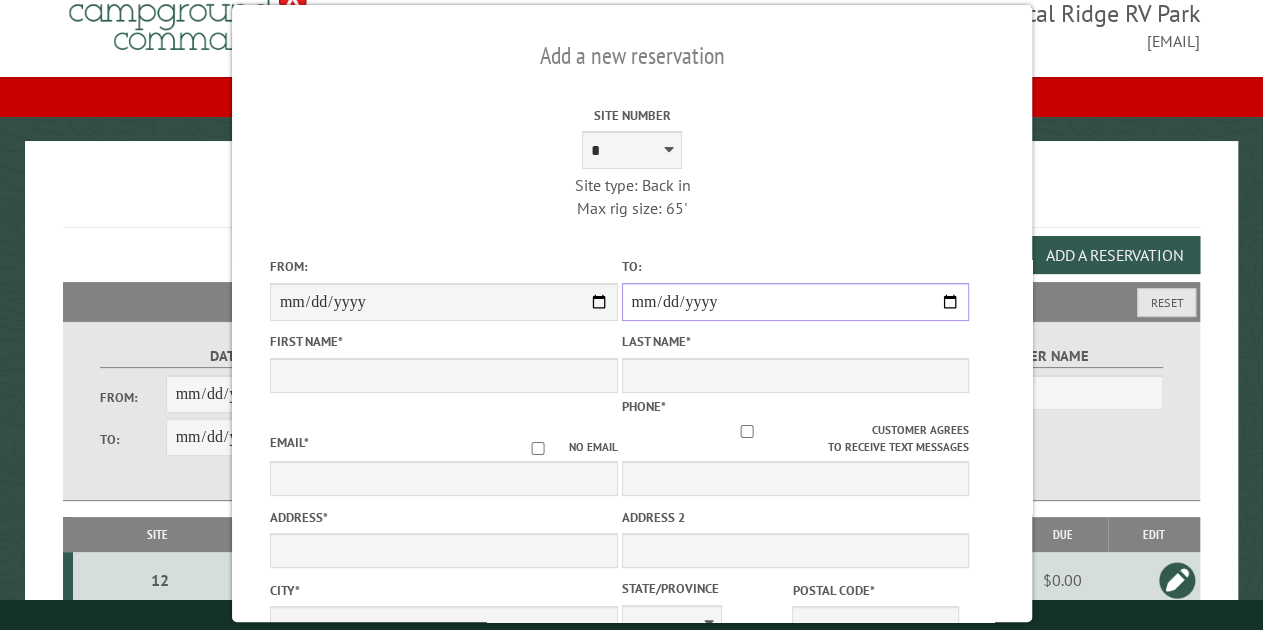 type on "**********" 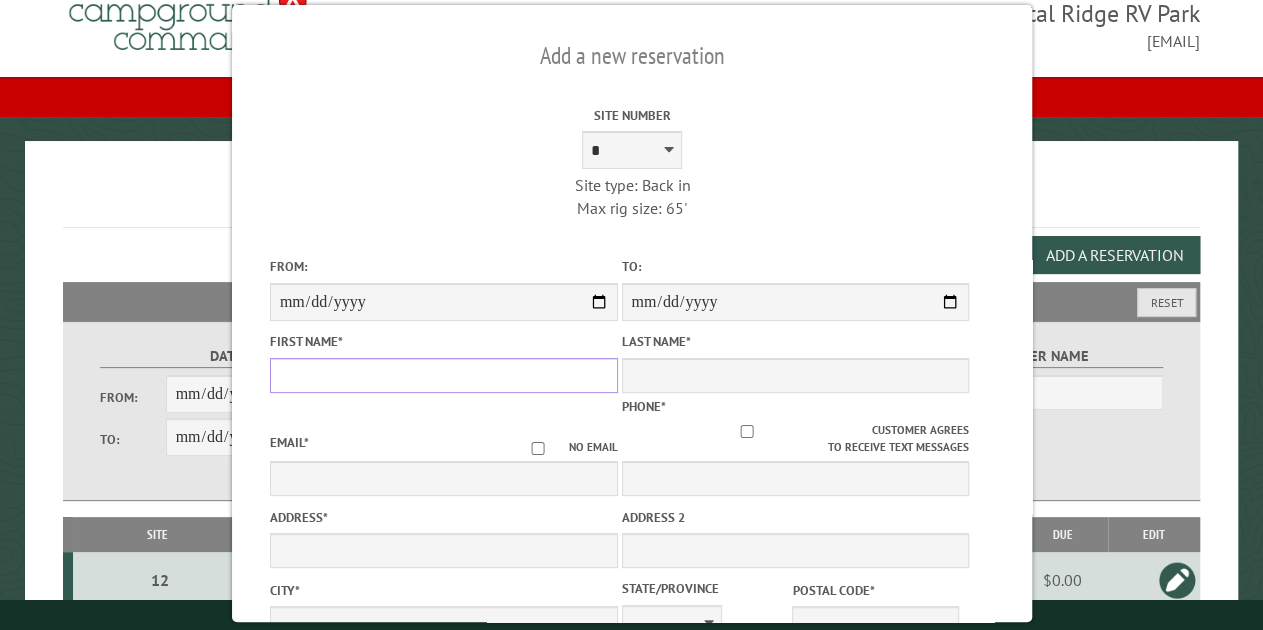 click on "First Name *" at bounding box center (443, 375) 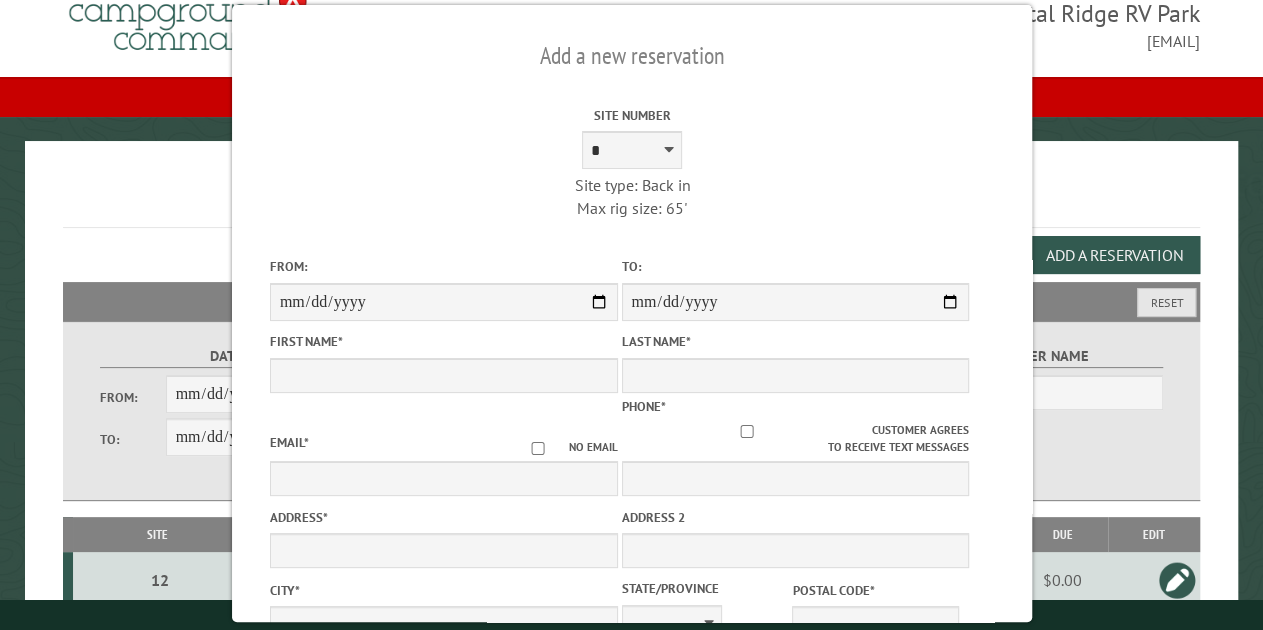 drag, startPoint x: 389, startPoint y: 383, endPoint x: 638, endPoint y: 279, distance: 269.84625 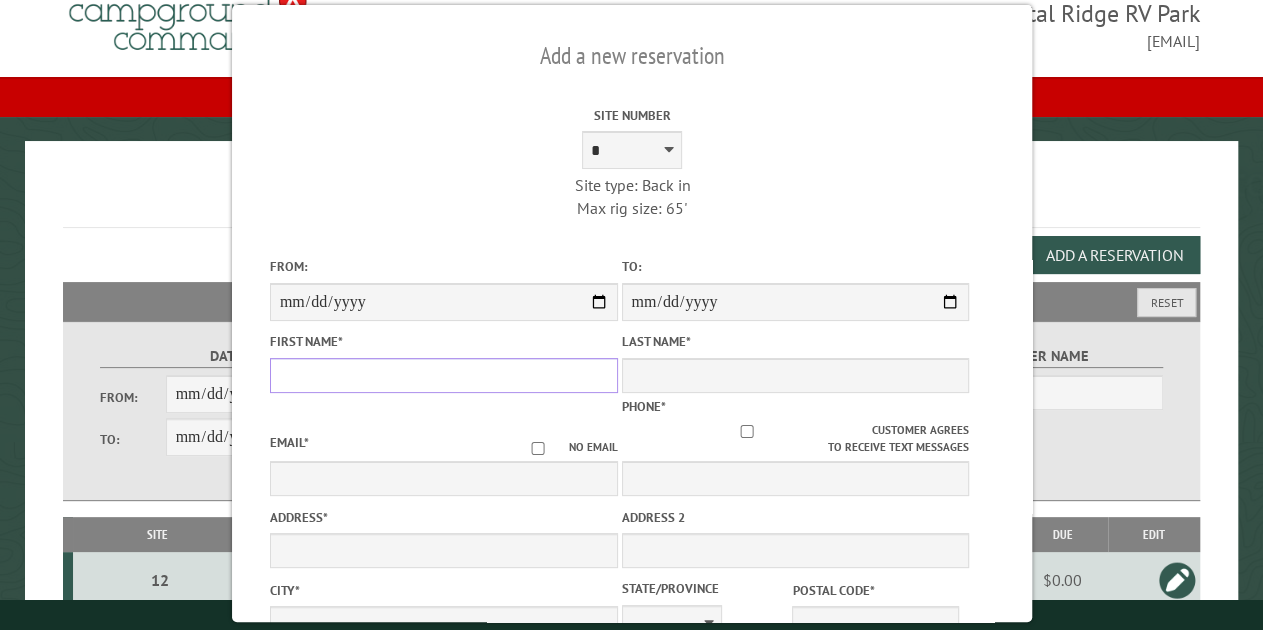 click on "First Name *" at bounding box center [443, 375] 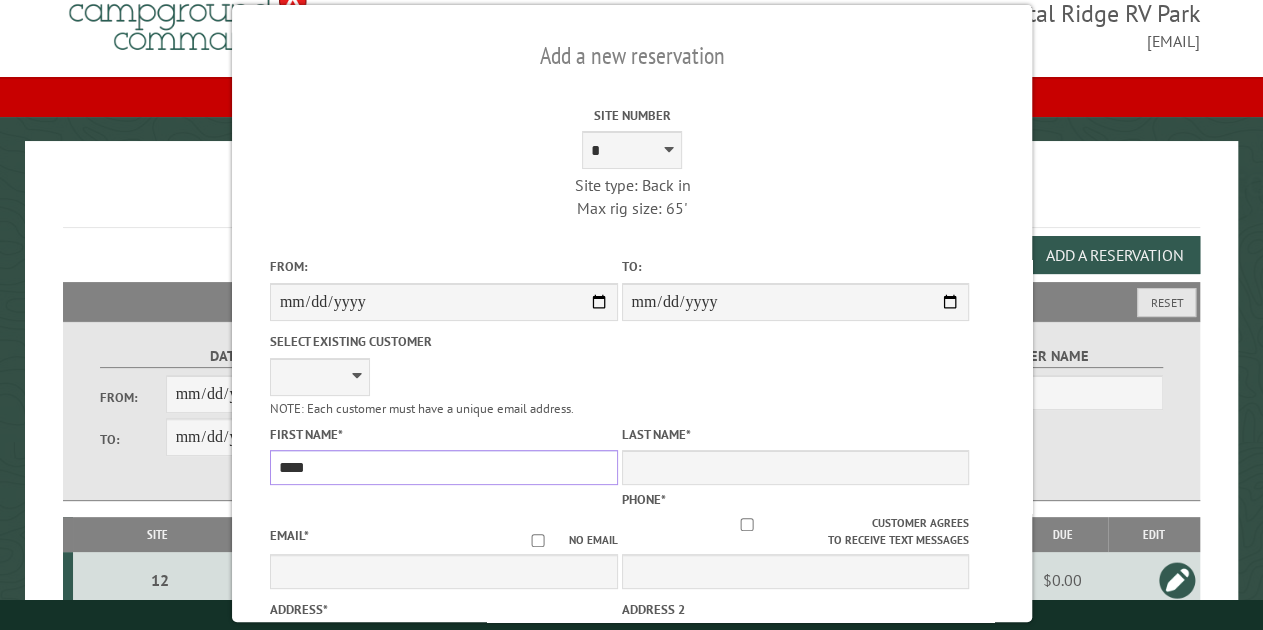 type on "****" 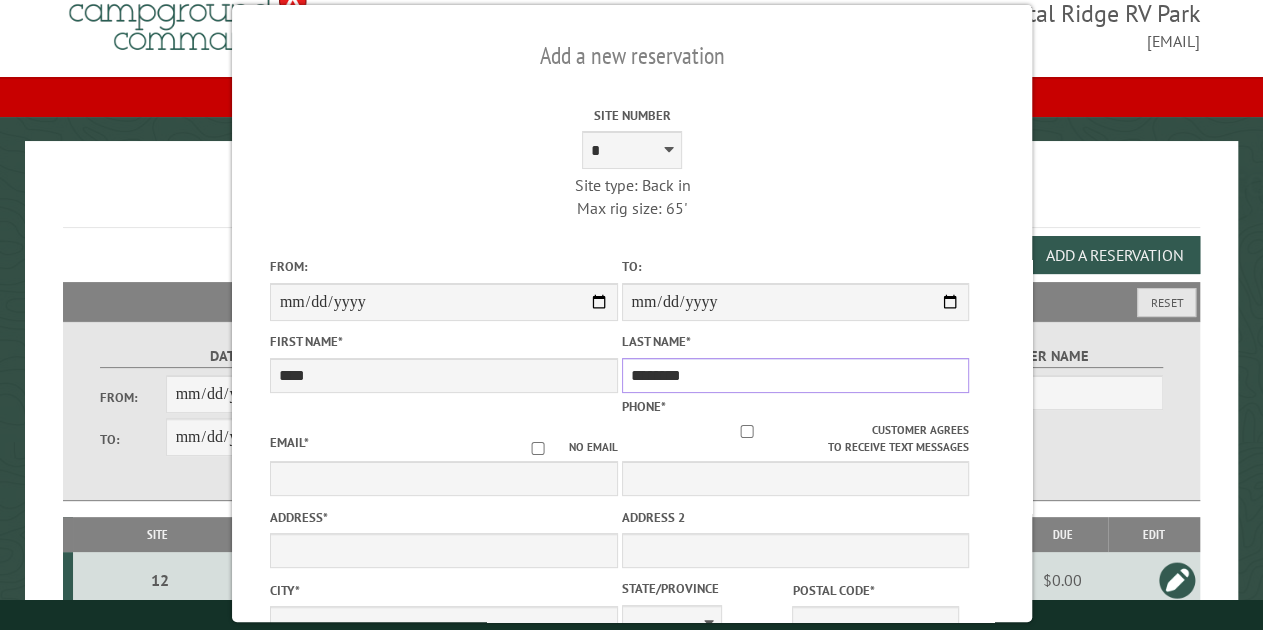 type on "********" 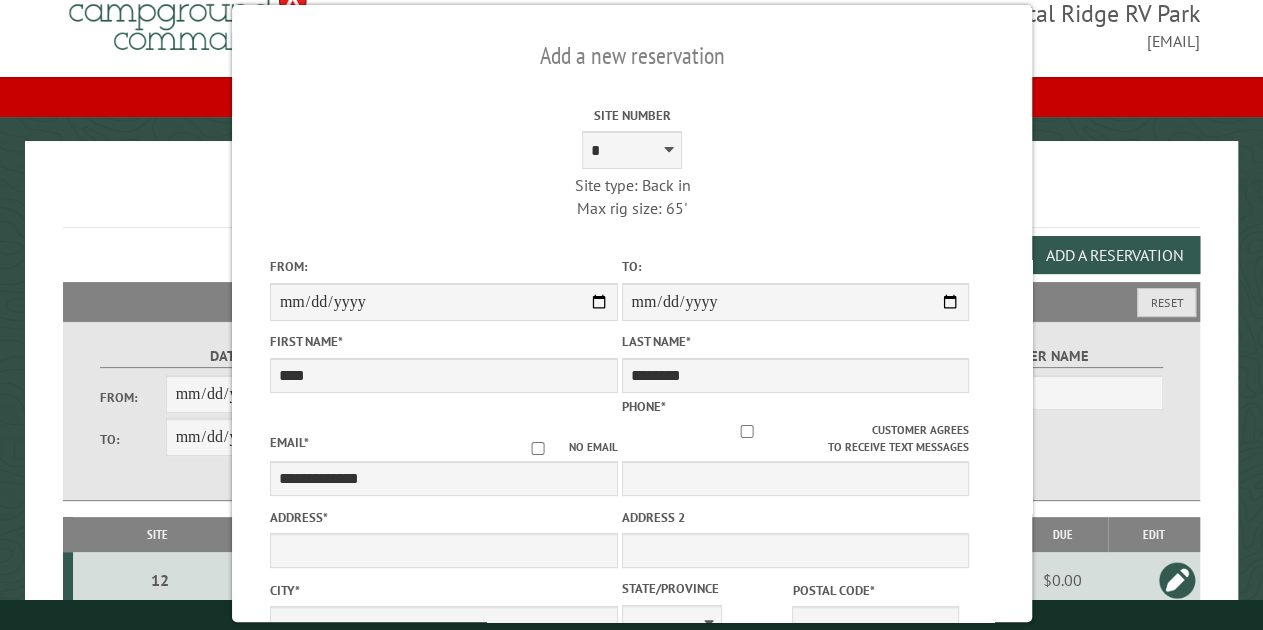 click on "**********" at bounding box center (795, 288) 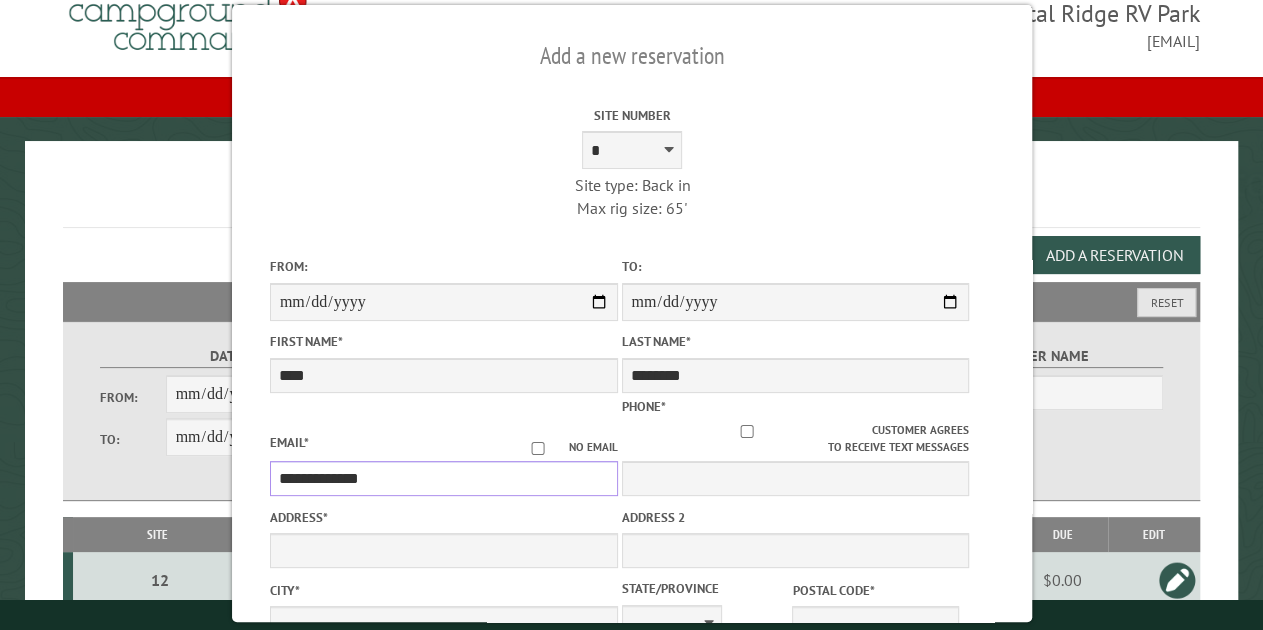 click on "**********" at bounding box center (443, 478) 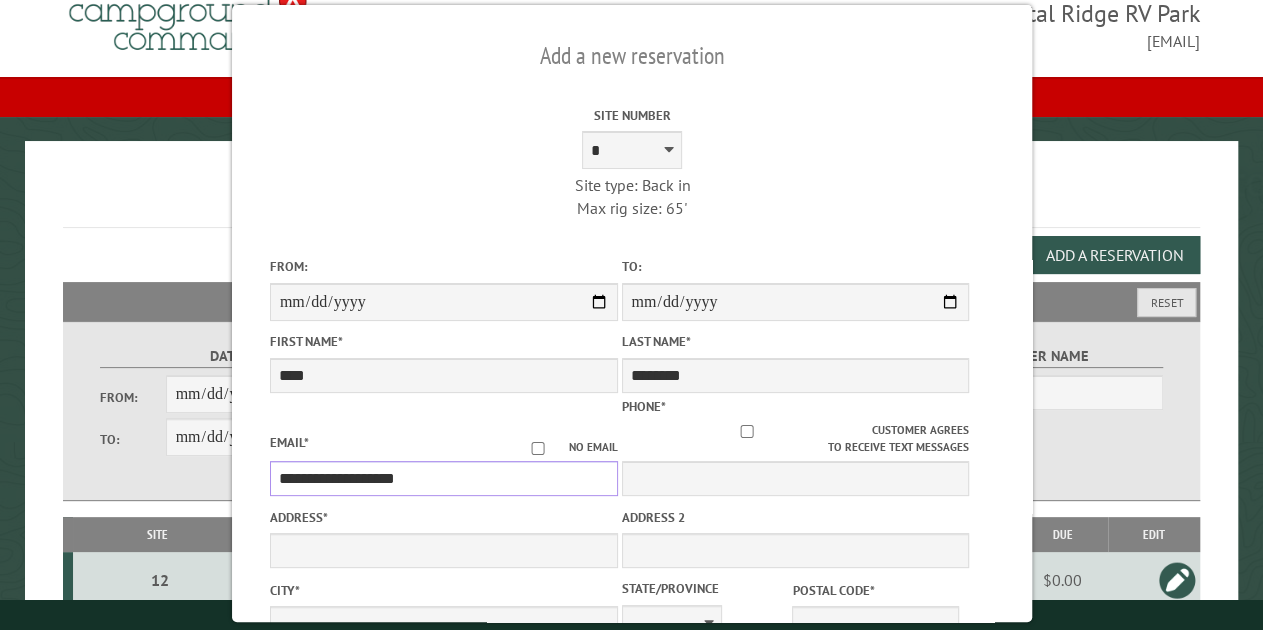 type on "**********" 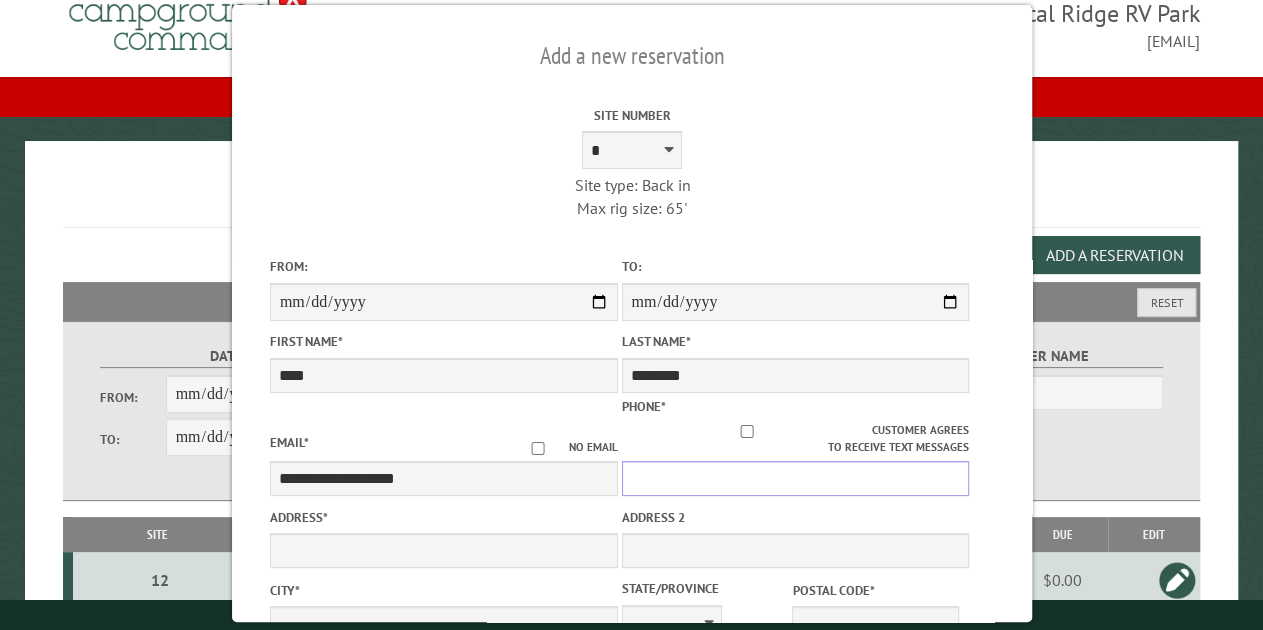 click on "Phone *" at bounding box center (795, 478) 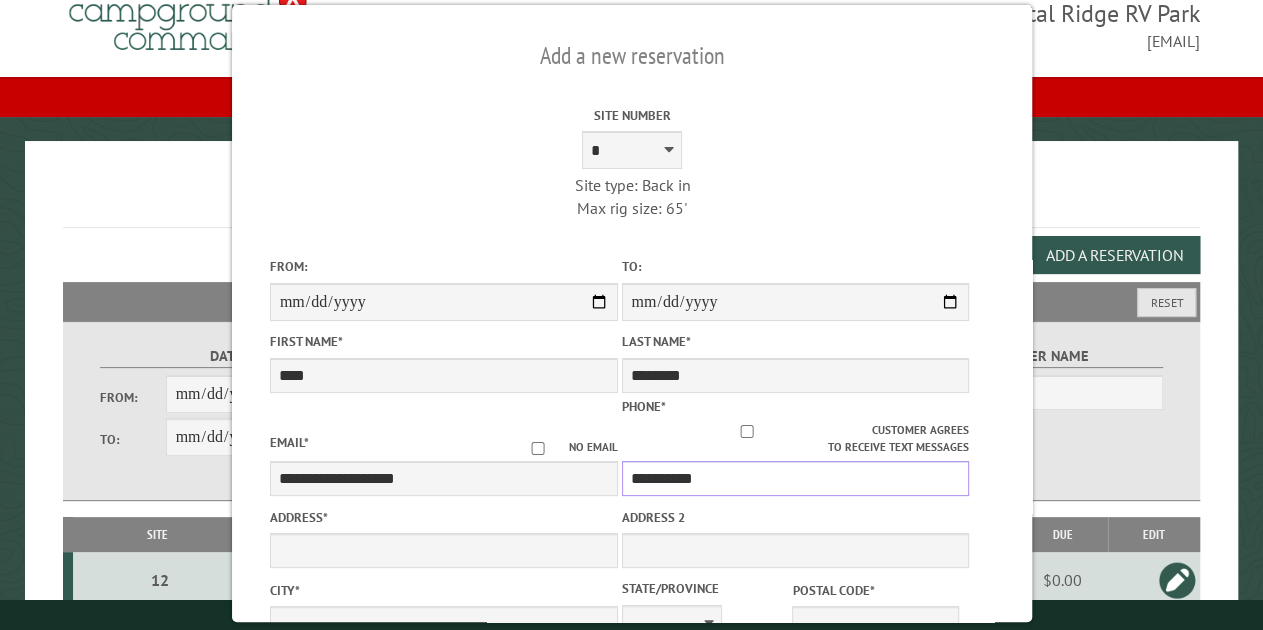 type on "**********" 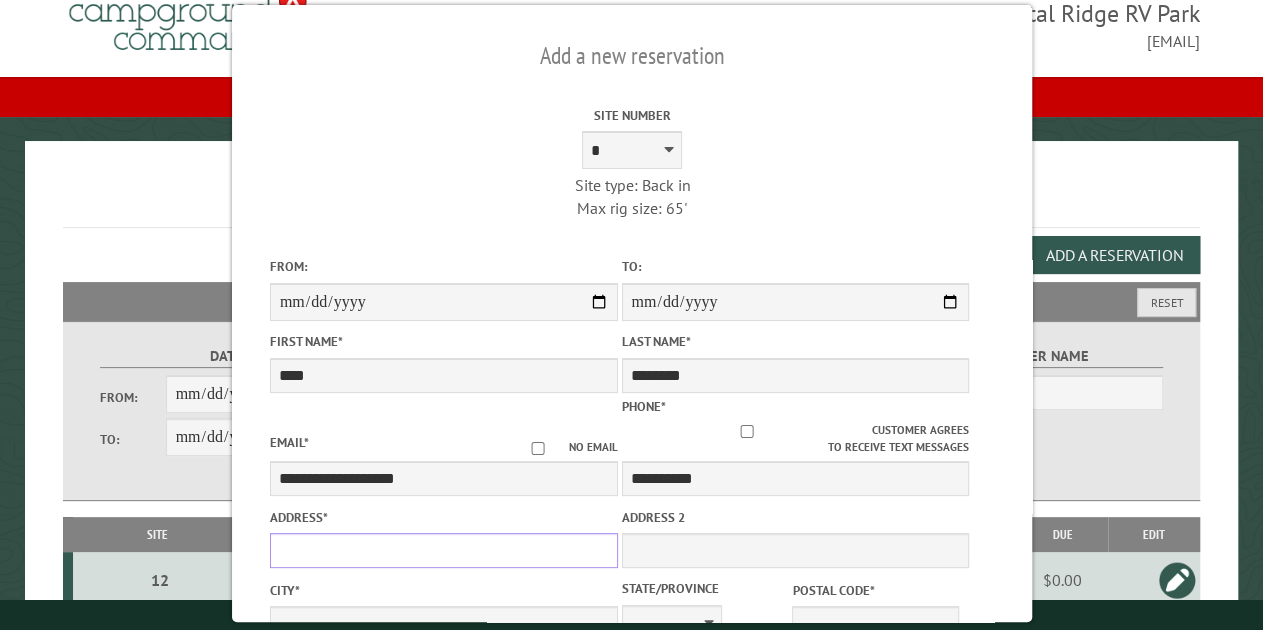click on "Address *" at bounding box center [443, 550] 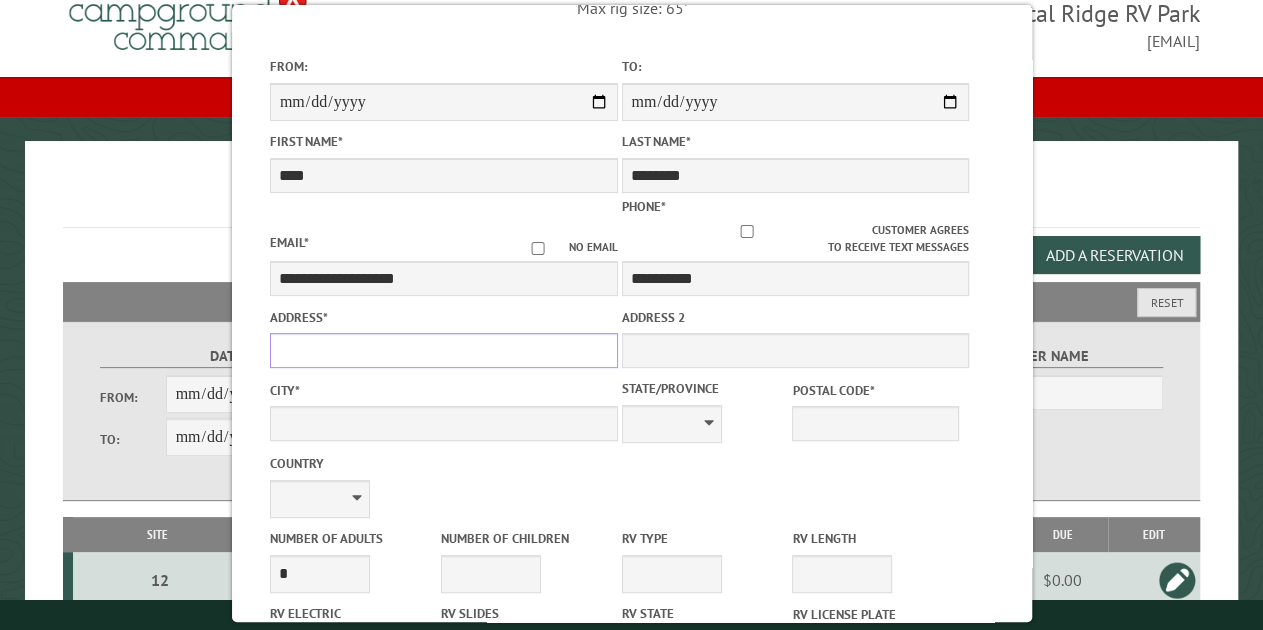 scroll, scrollTop: 219, scrollLeft: 0, axis: vertical 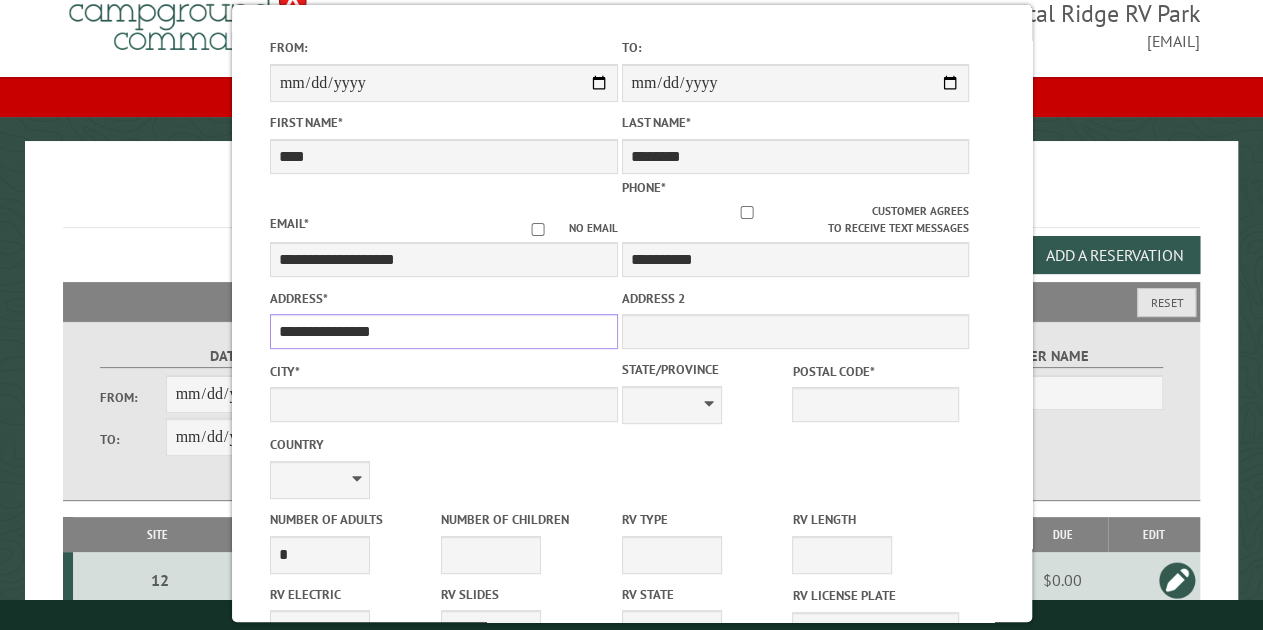 type on "**********" 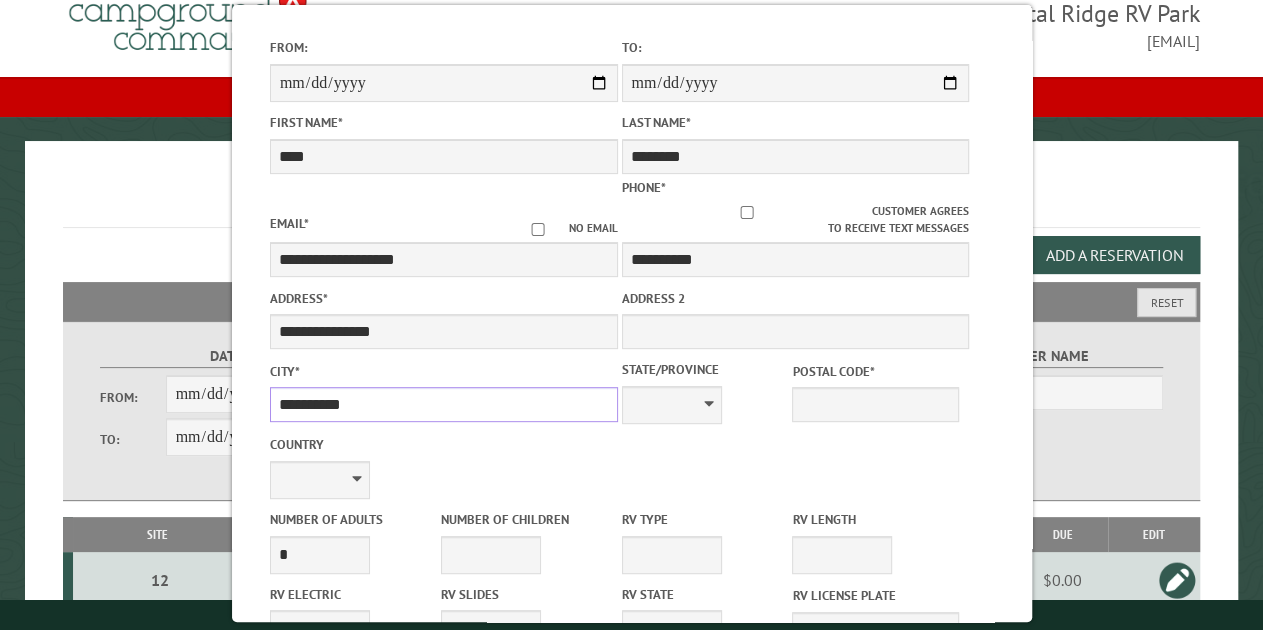 type on "**********" 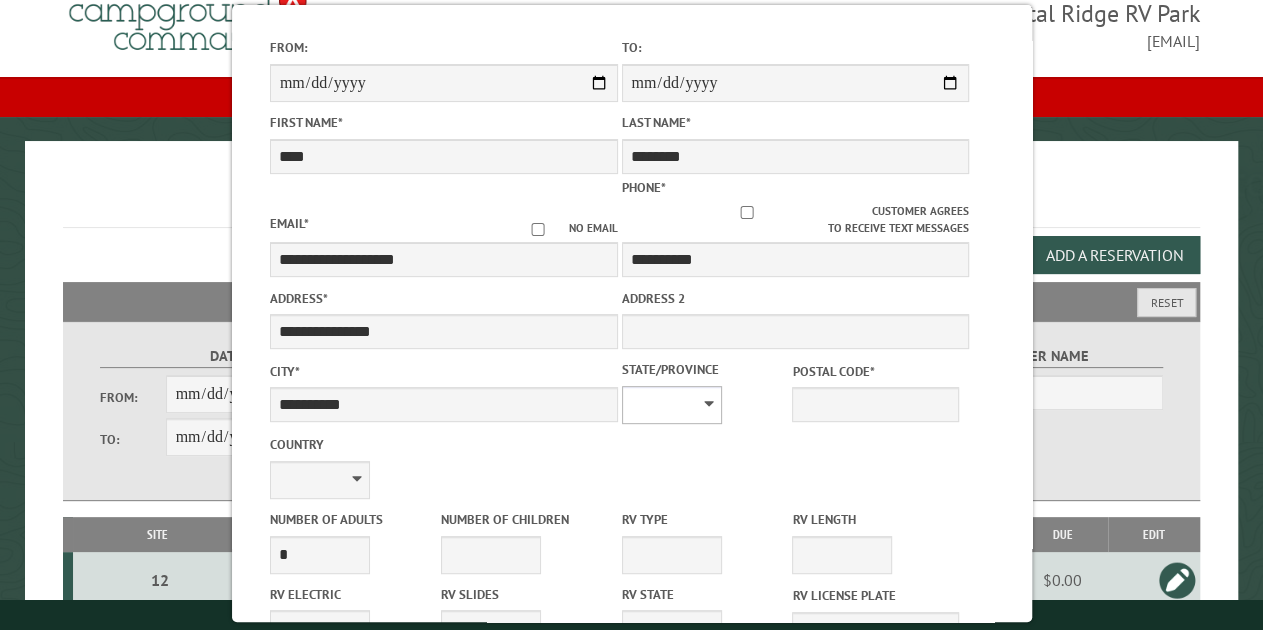 click on "** ** ** ** ** ** ** ** ** ** ** ** ** ** ** ** ** ** ** ** ** ** ** ** ** ** ** ** ** ** ** ** ** ** ** ** ** ** ** ** ** ** ** ** ** ** ** ** ** ** ** ** ** ** ** ** ** ** ** ** ** ** ** **" at bounding box center [671, 405] 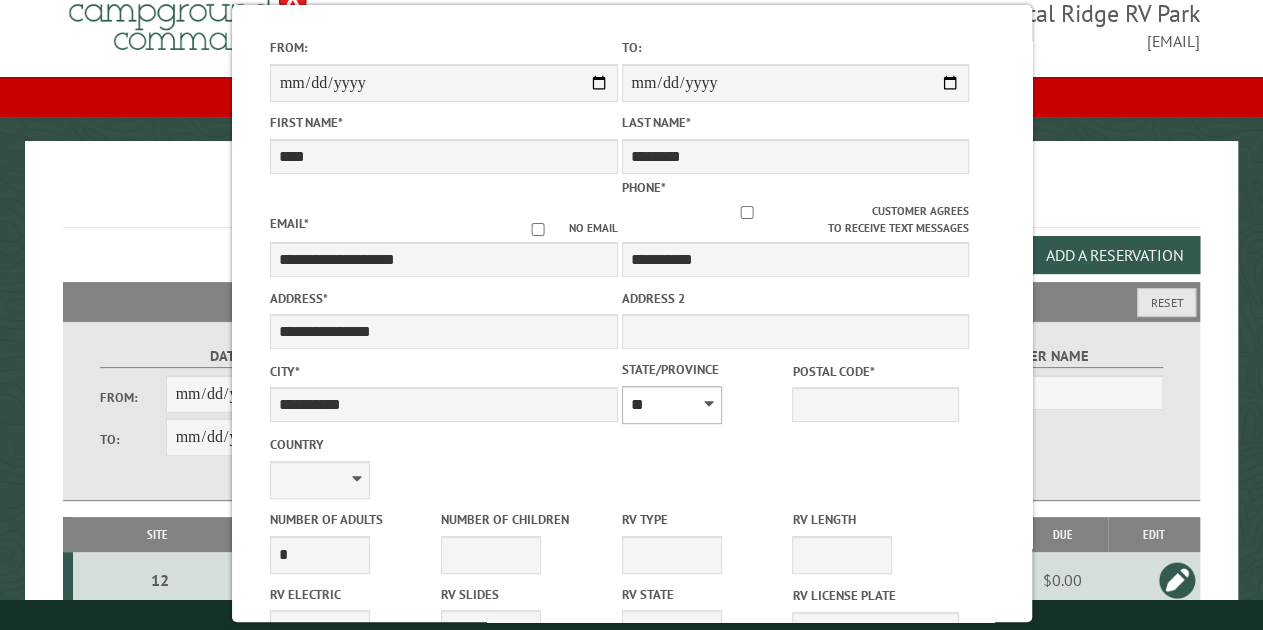 click on "** ** ** ** ** ** ** ** ** ** ** ** ** ** ** ** ** ** ** ** ** ** ** ** ** ** ** ** ** ** ** ** ** ** ** ** ** ** ** ** ** ** ** ** ** ** ** ** ** ** ** ** ** ** ** ** ** ** ** ** ** ** ** **" at bounding box center (671, 405) 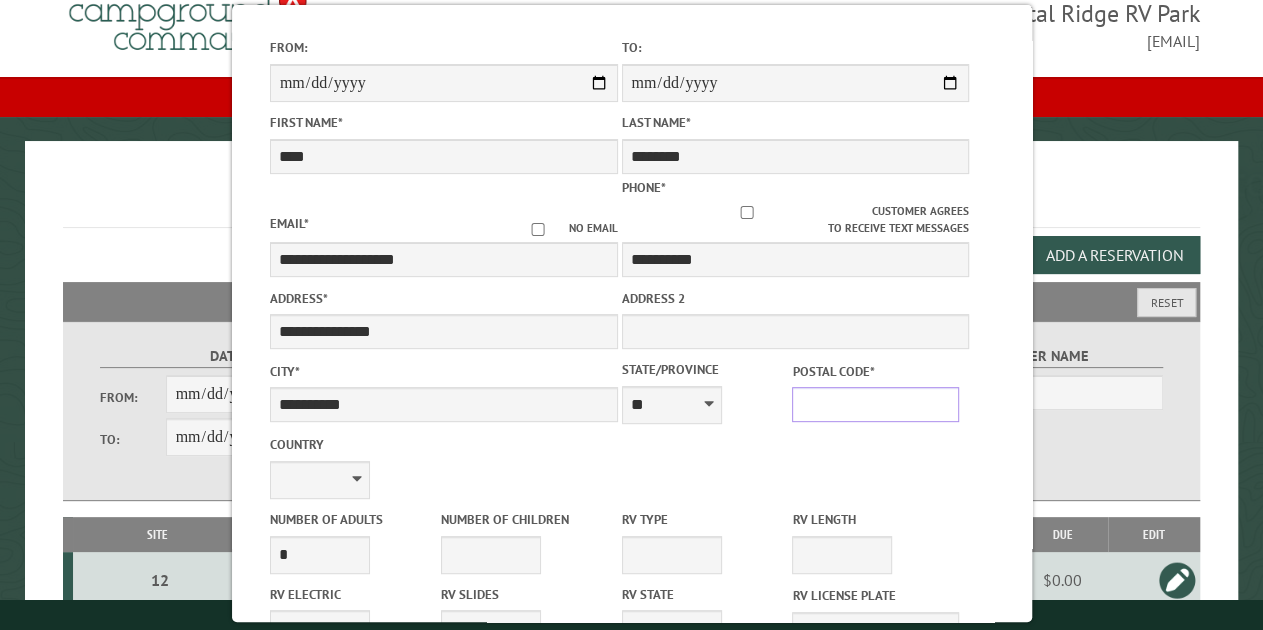 click on "Postal Code *" at bounding box center (875, 404) 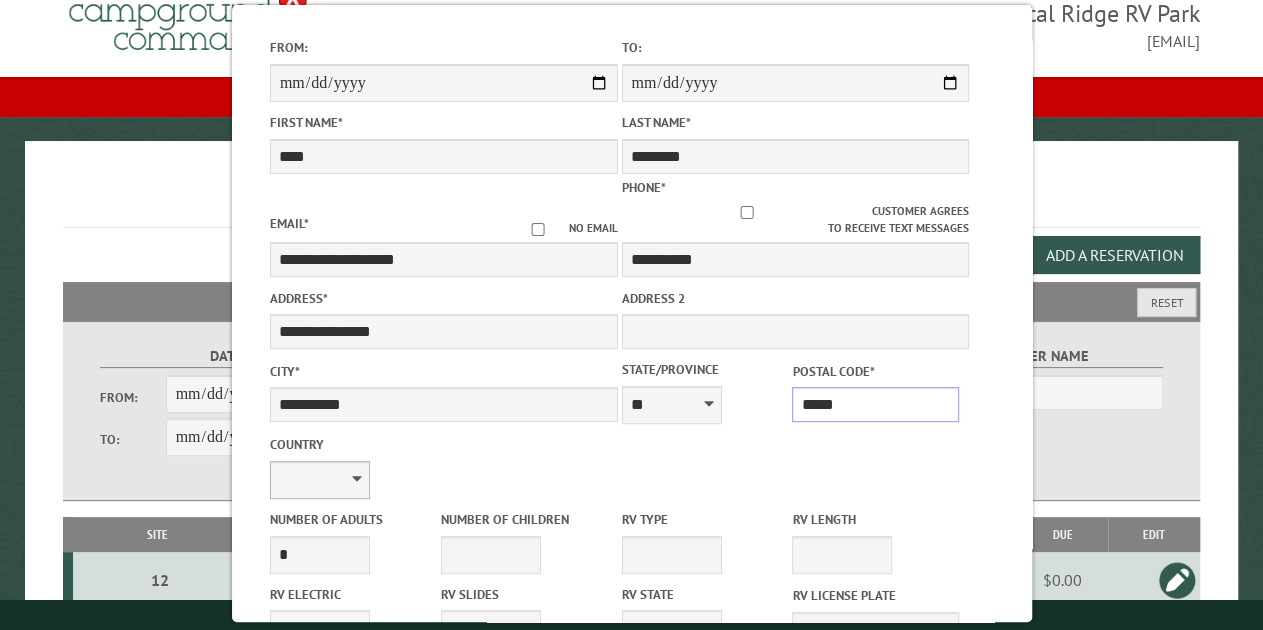 type on "*****" 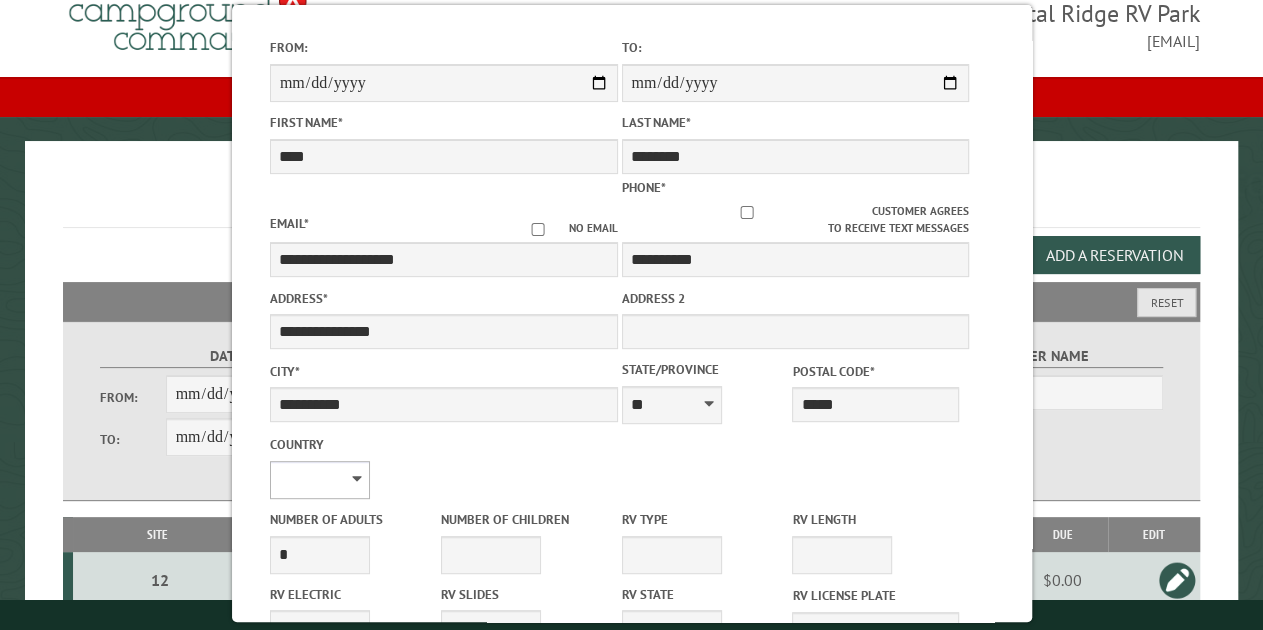 click on "**********" at bounding box center (319, 480) 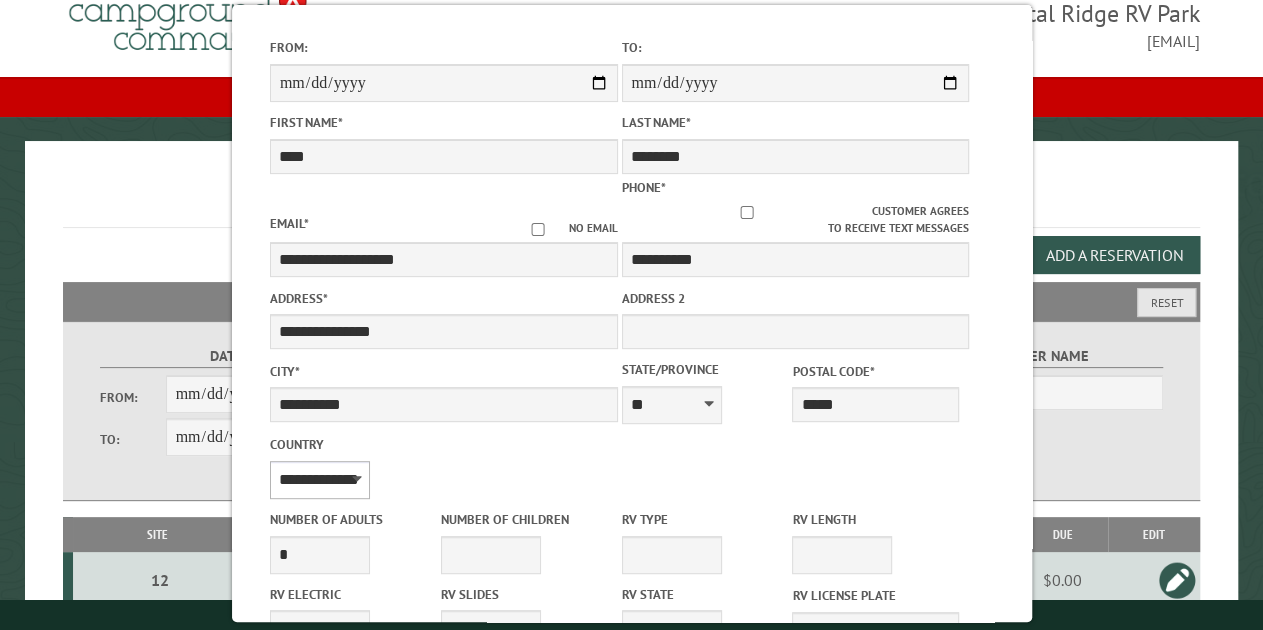 click on "**********" at bounding box center (319, 480) 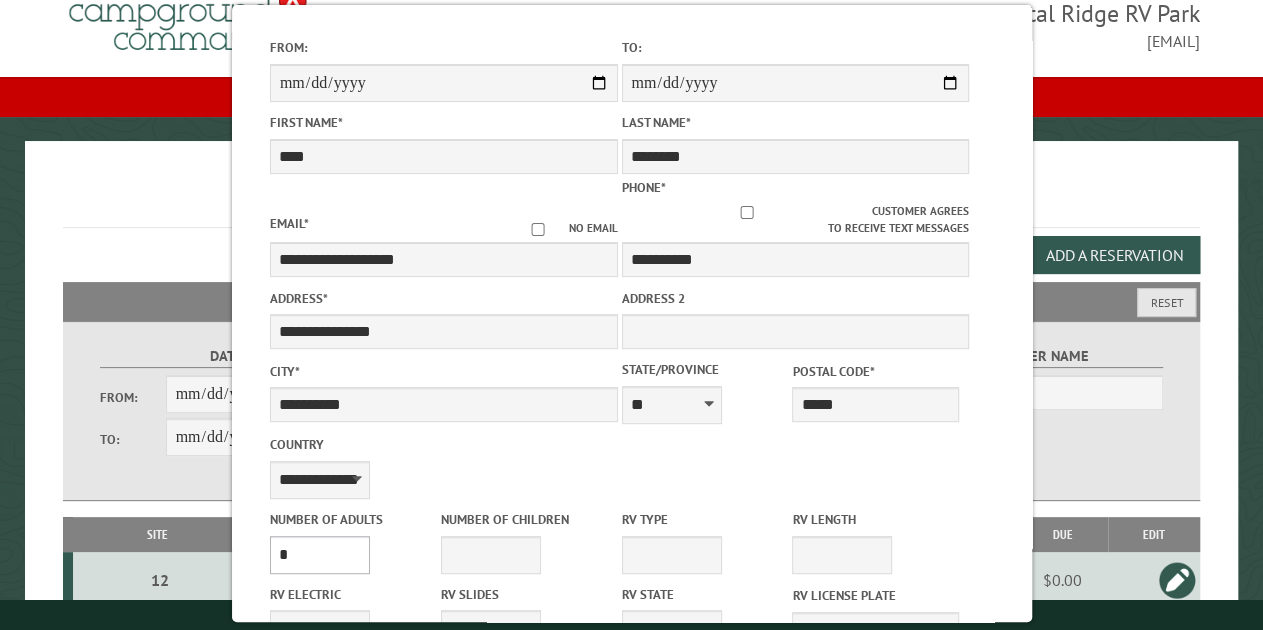 click on "* * * * * * * * * * **" at bounding box center (319, 555) 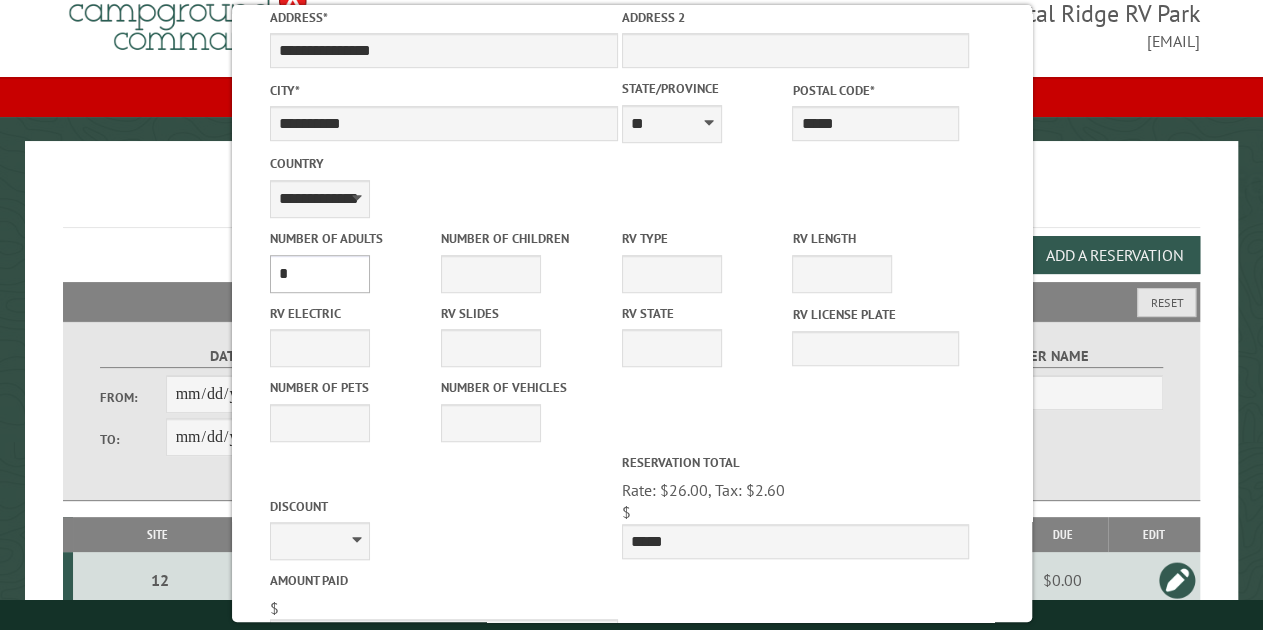 scroll, scrollTop: 502, scrollLeft: 0, axis: vertical 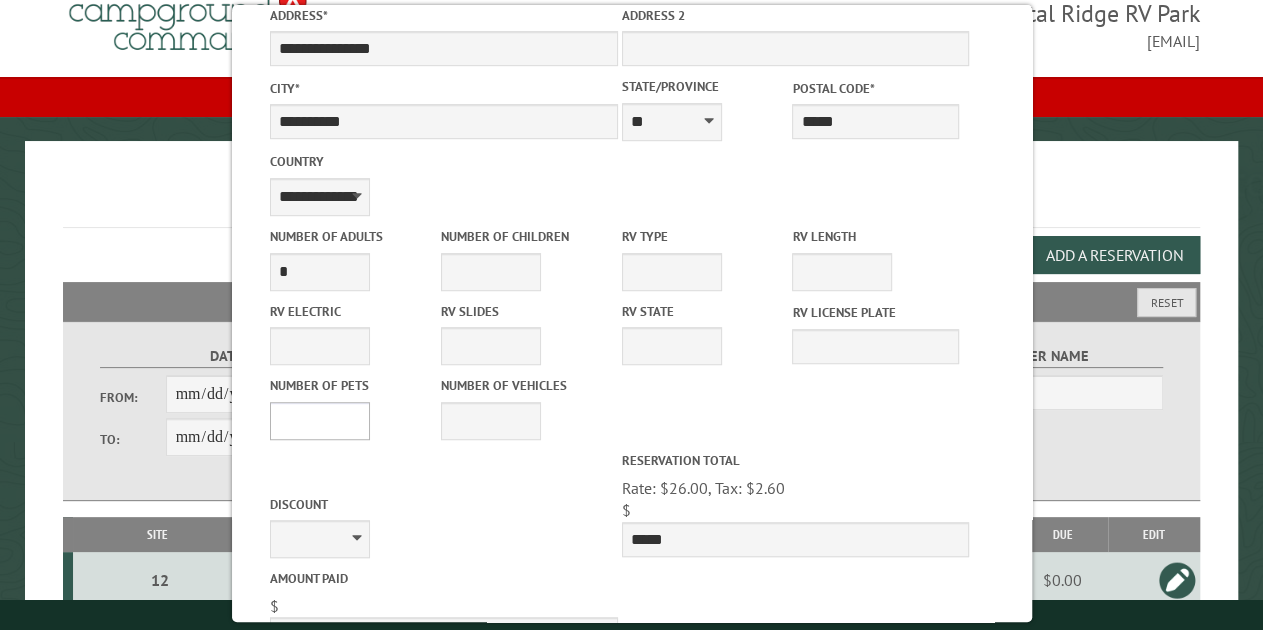 click on "* * * * * * * * * * **" at bounding box center (319, 421) 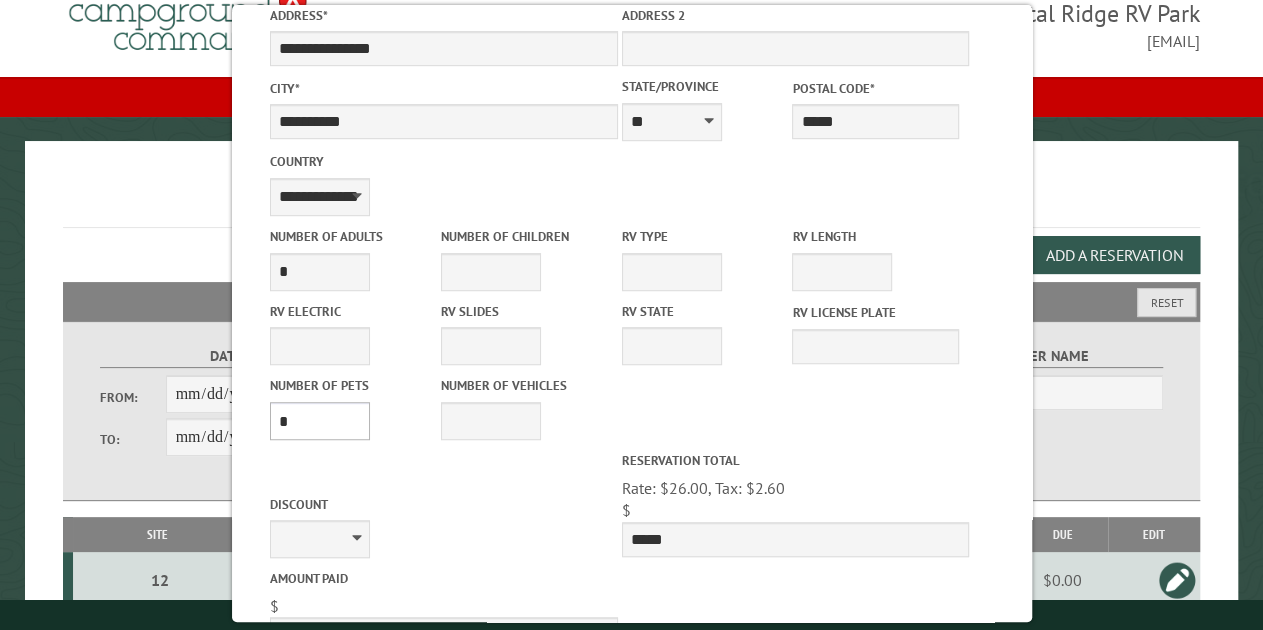 click on "* * * * * * * * * * **" at bounding box center (319, 421) 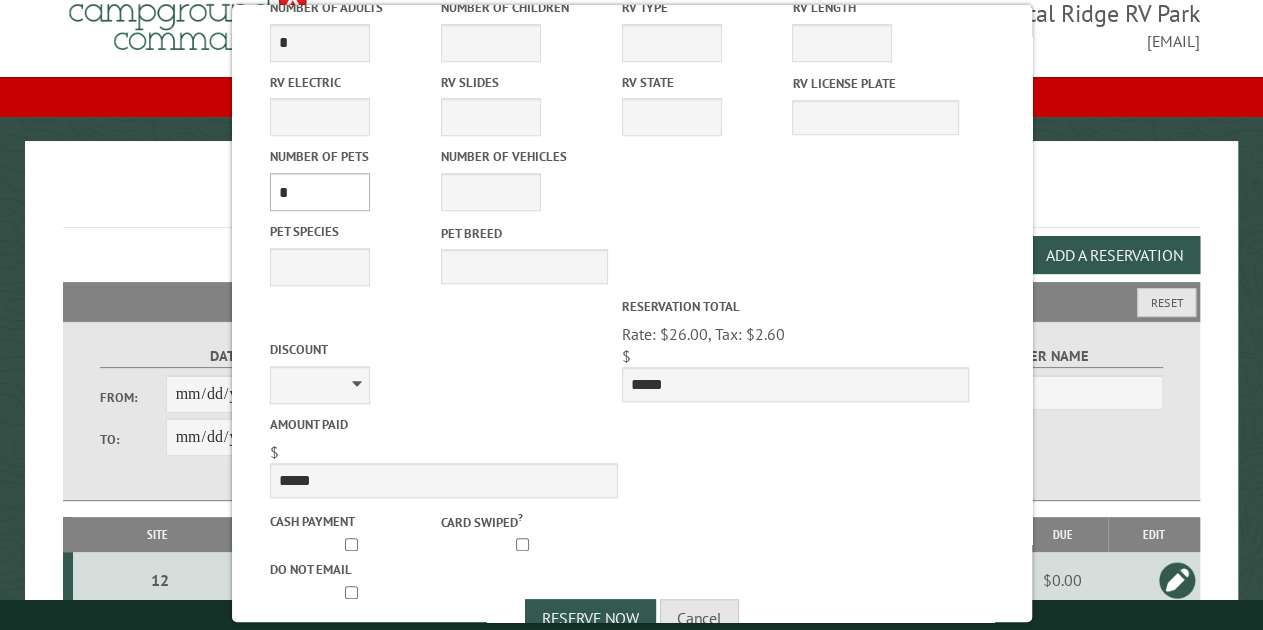 scroll, scrollTop: 770, scrollLeft: 0, axis: vertical 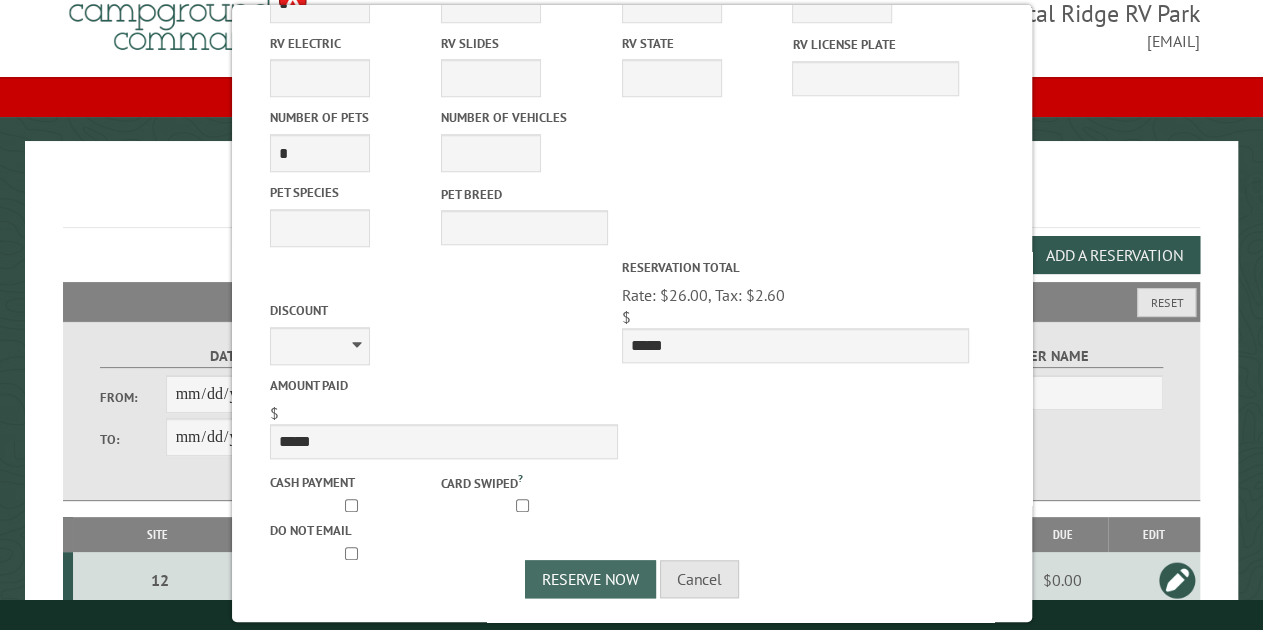 click on "Reserve Now" at bounding box center (590, 579) 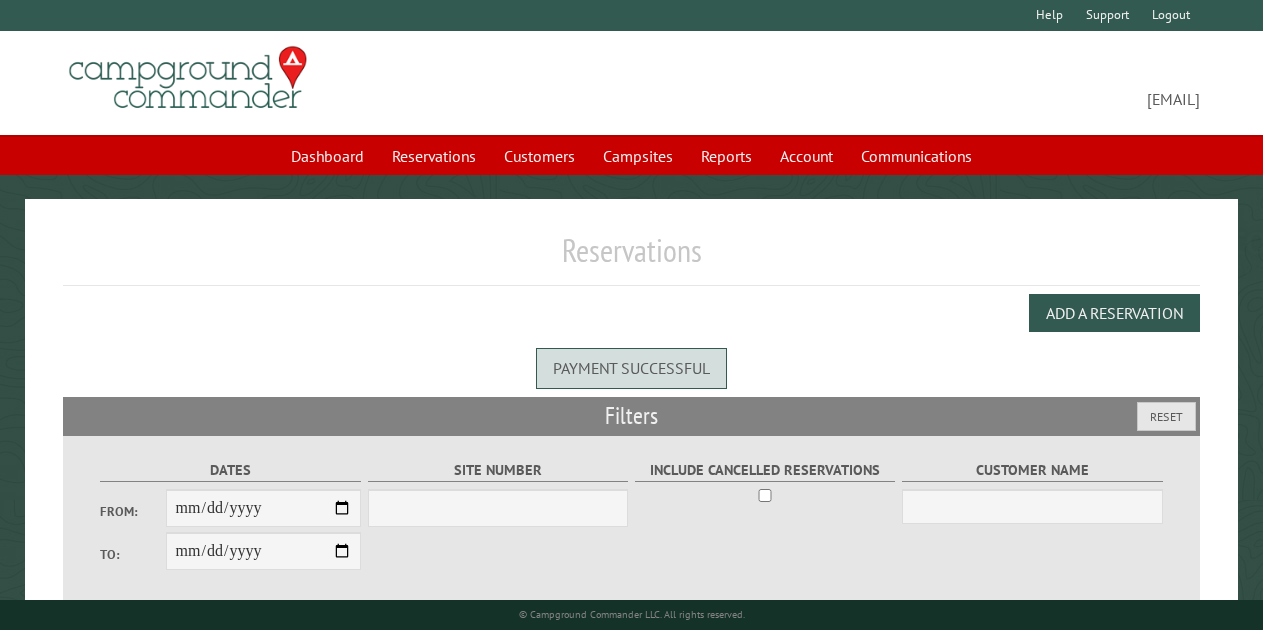 scroll, scrollTop: 0, scrollLeft: 0, axis: both 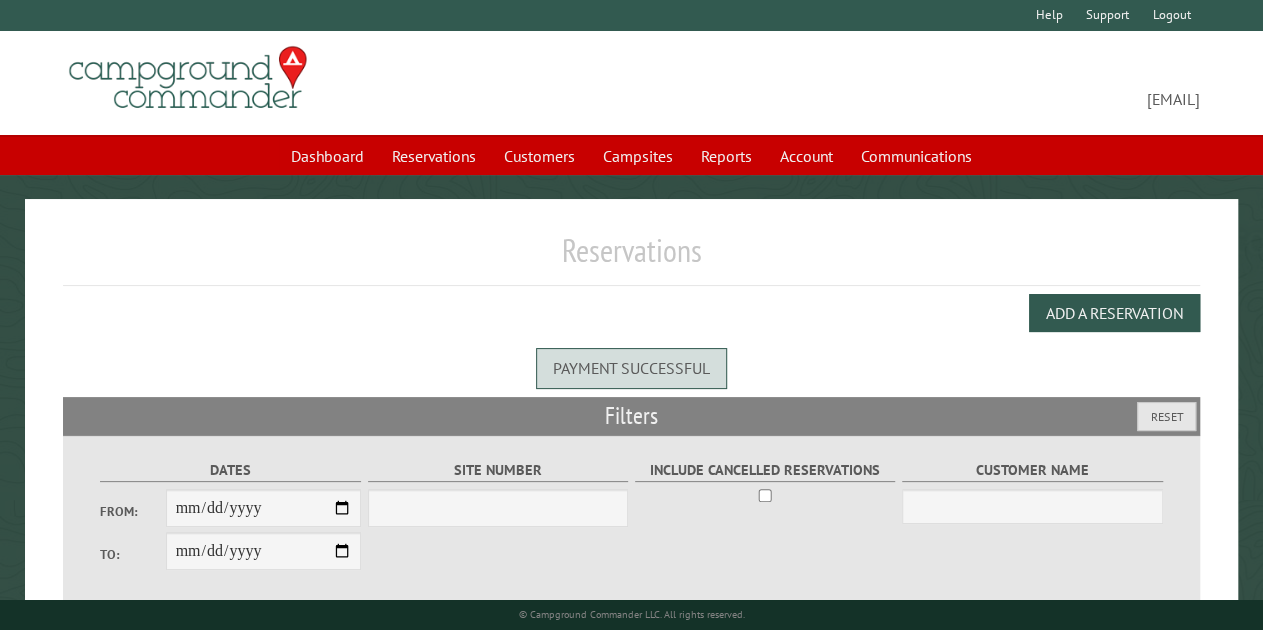 select on "***" 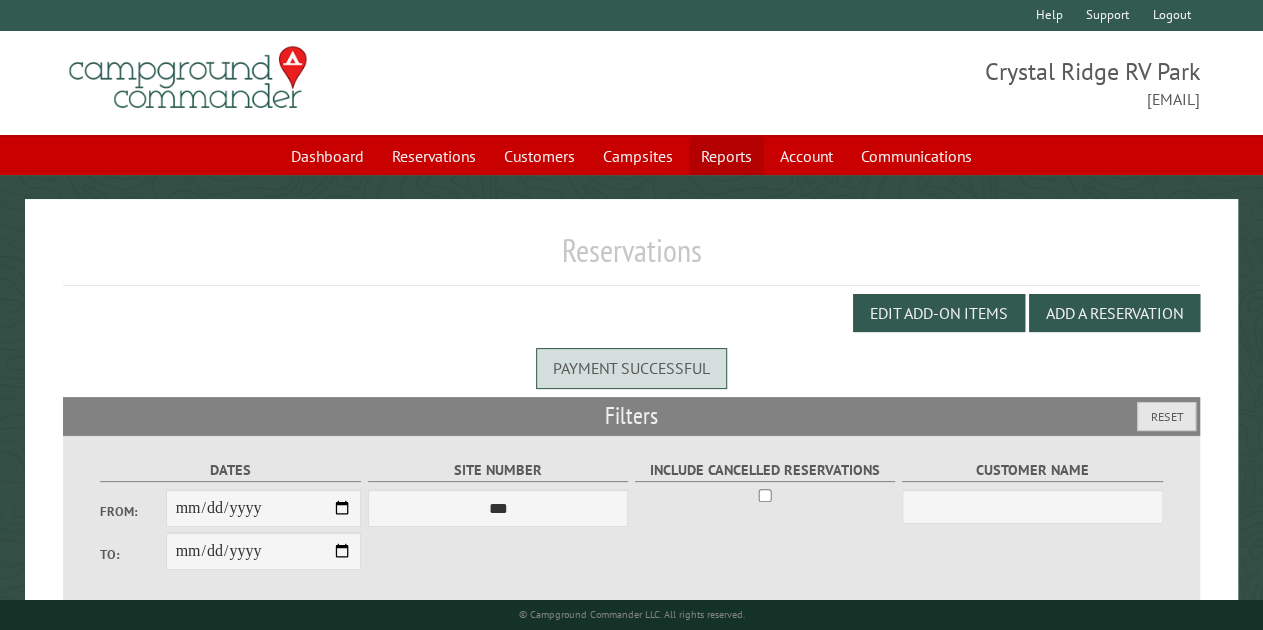 click on "Reports" at bounding box center [726, 156] 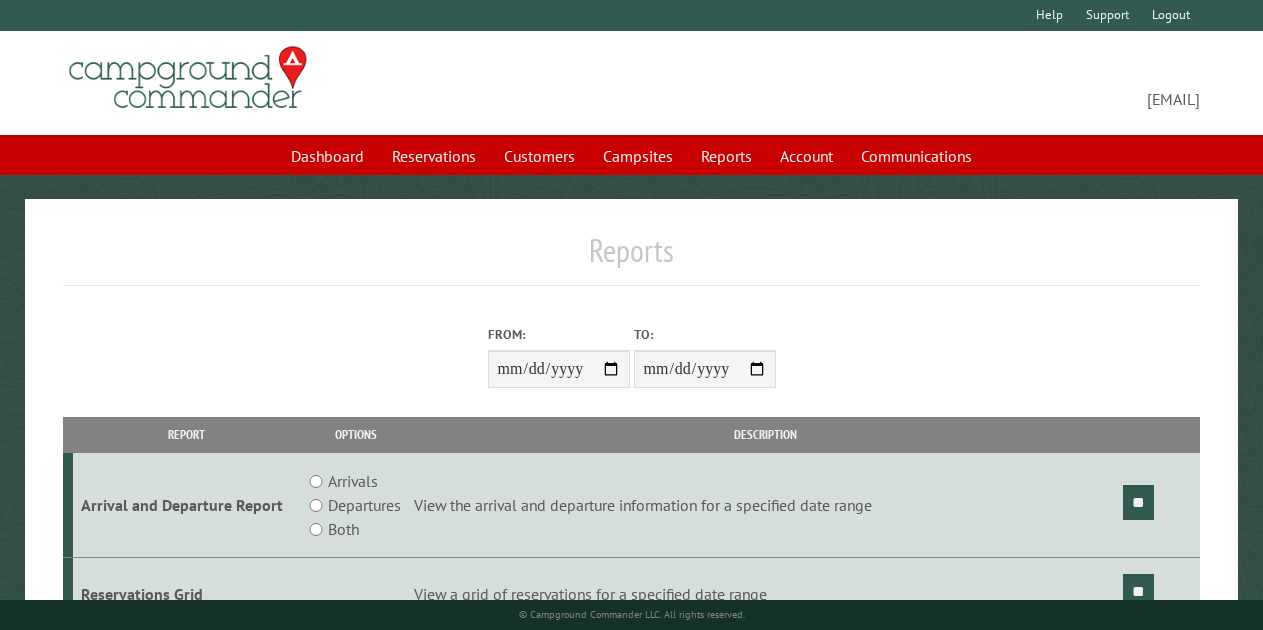 scroll, scrollTop: 0, scrollLeft: 0, axis: both 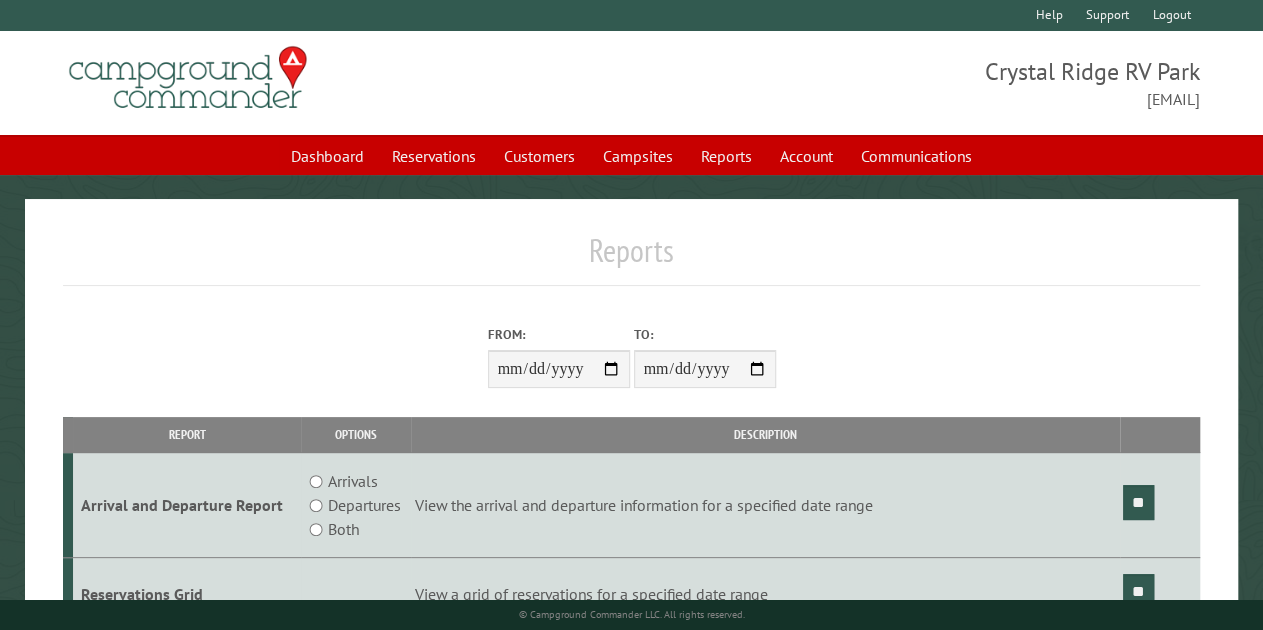 click on "From:" at bounding box center (559, 369) 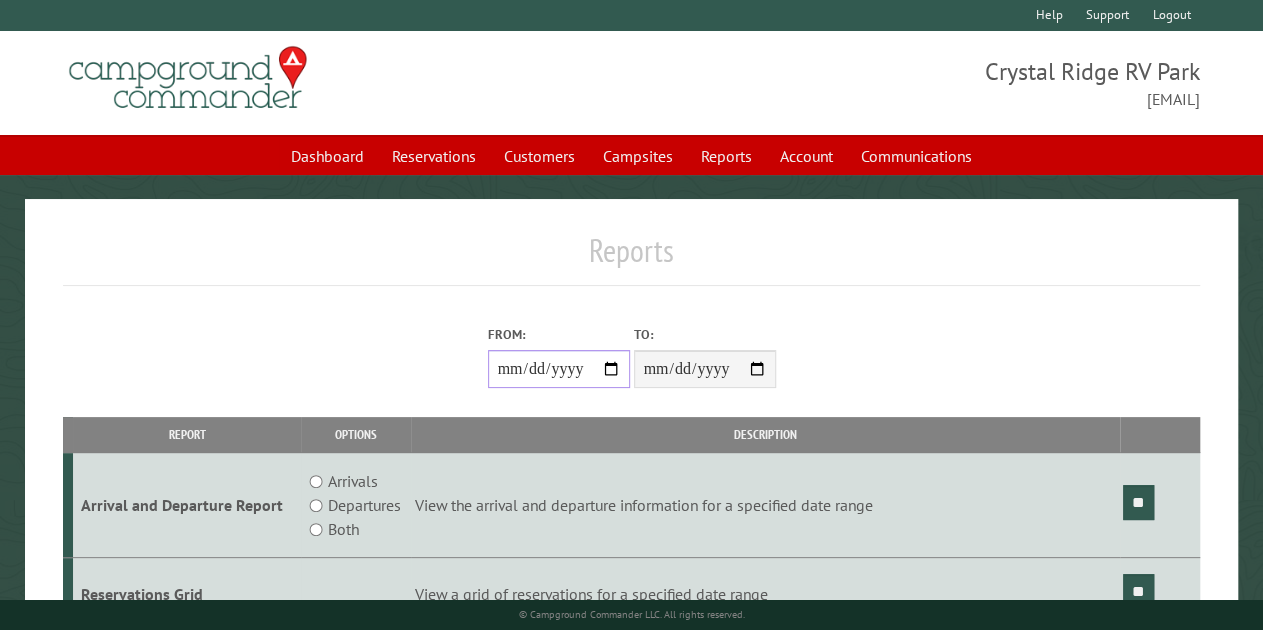 type on "**********" 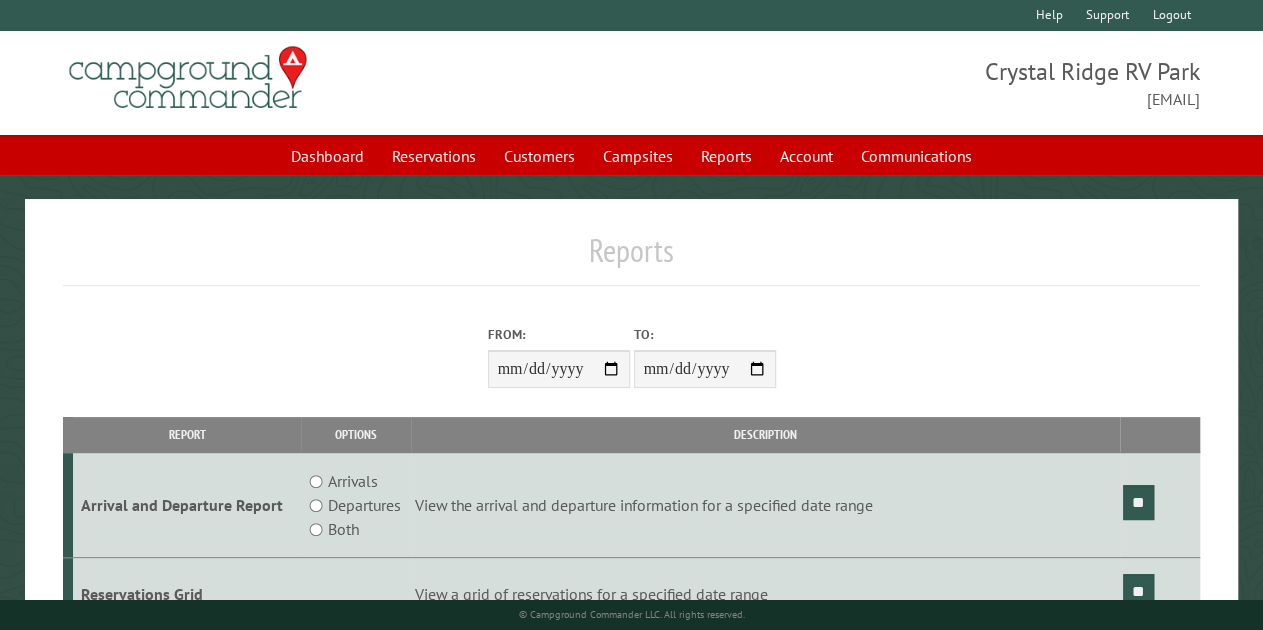 click on "**********" at bounding box center (705, 369) 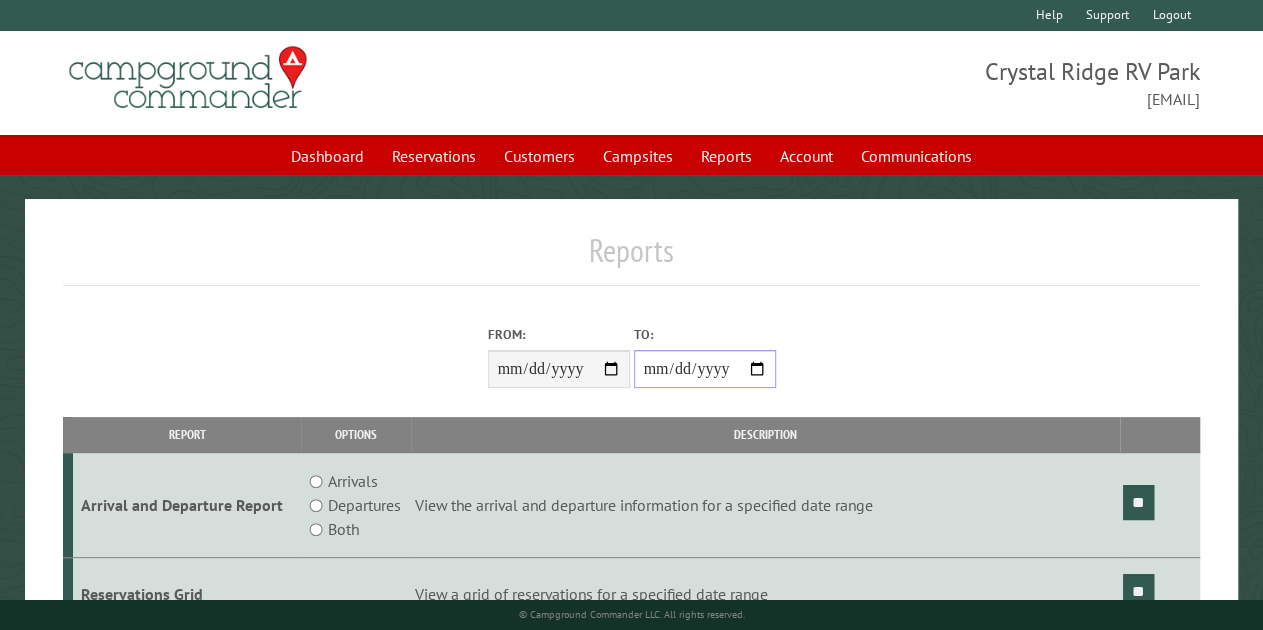 type on "**********" 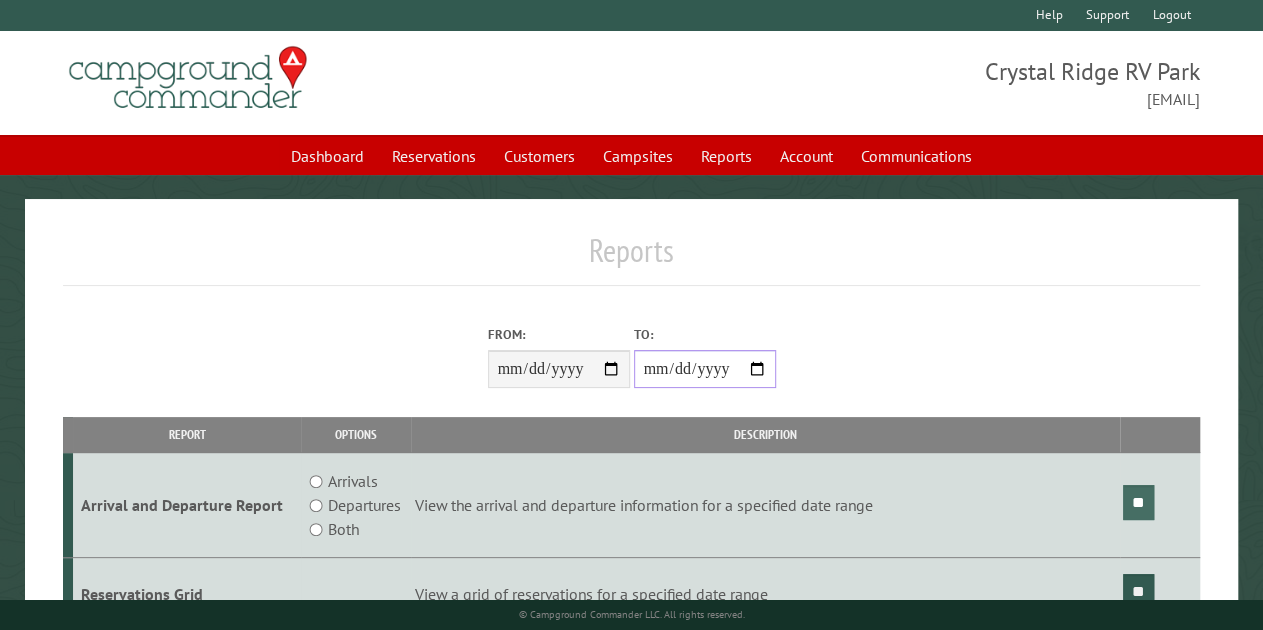 click on "**" at bounding box center [1138, 502] 